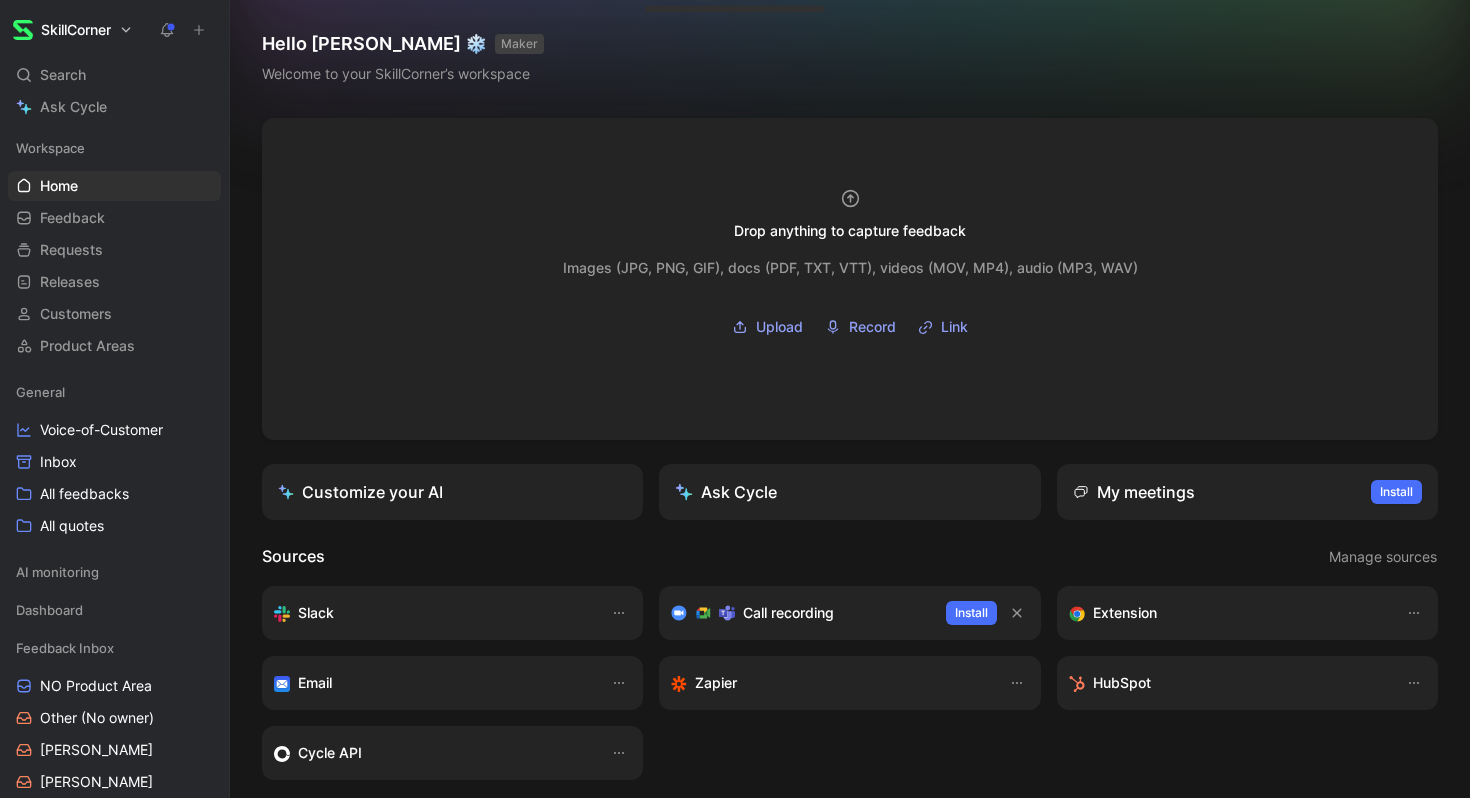 scroll, scrollTop: 0, scrollLeft: 0, axis: both 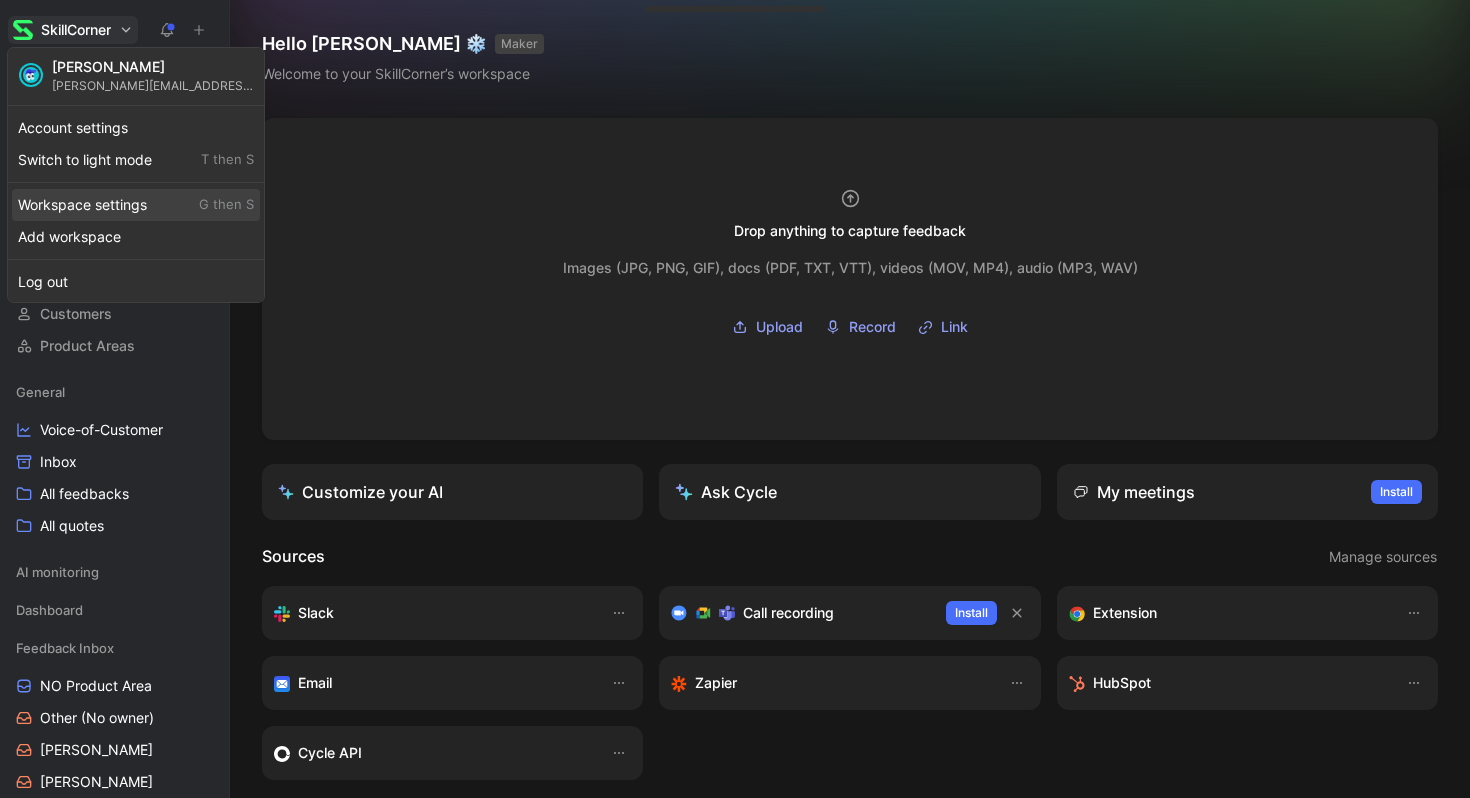 click on "Workspace settings G then S" at bounding box center (136, 205) 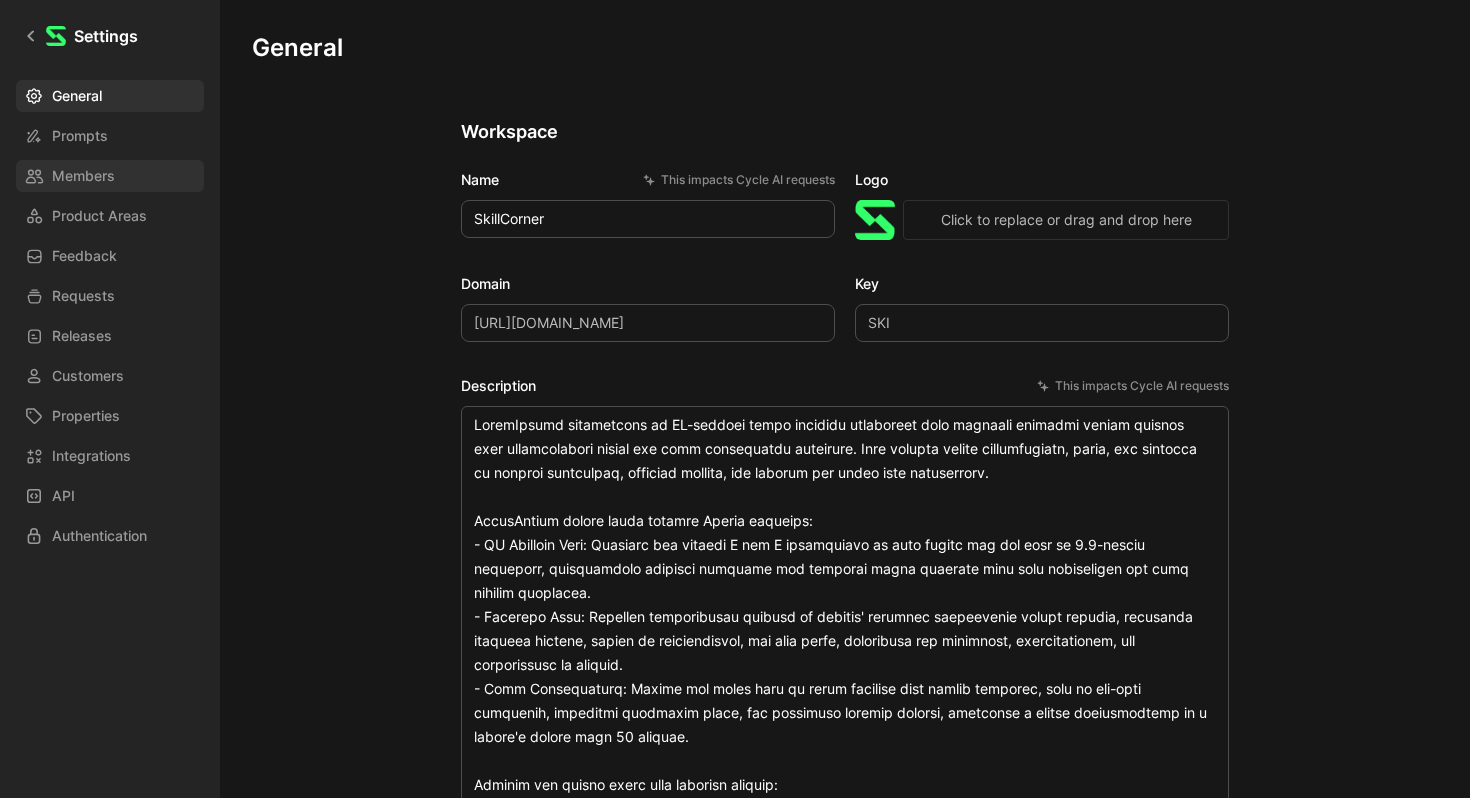 click on "Members" at bounding box center [110, 176] 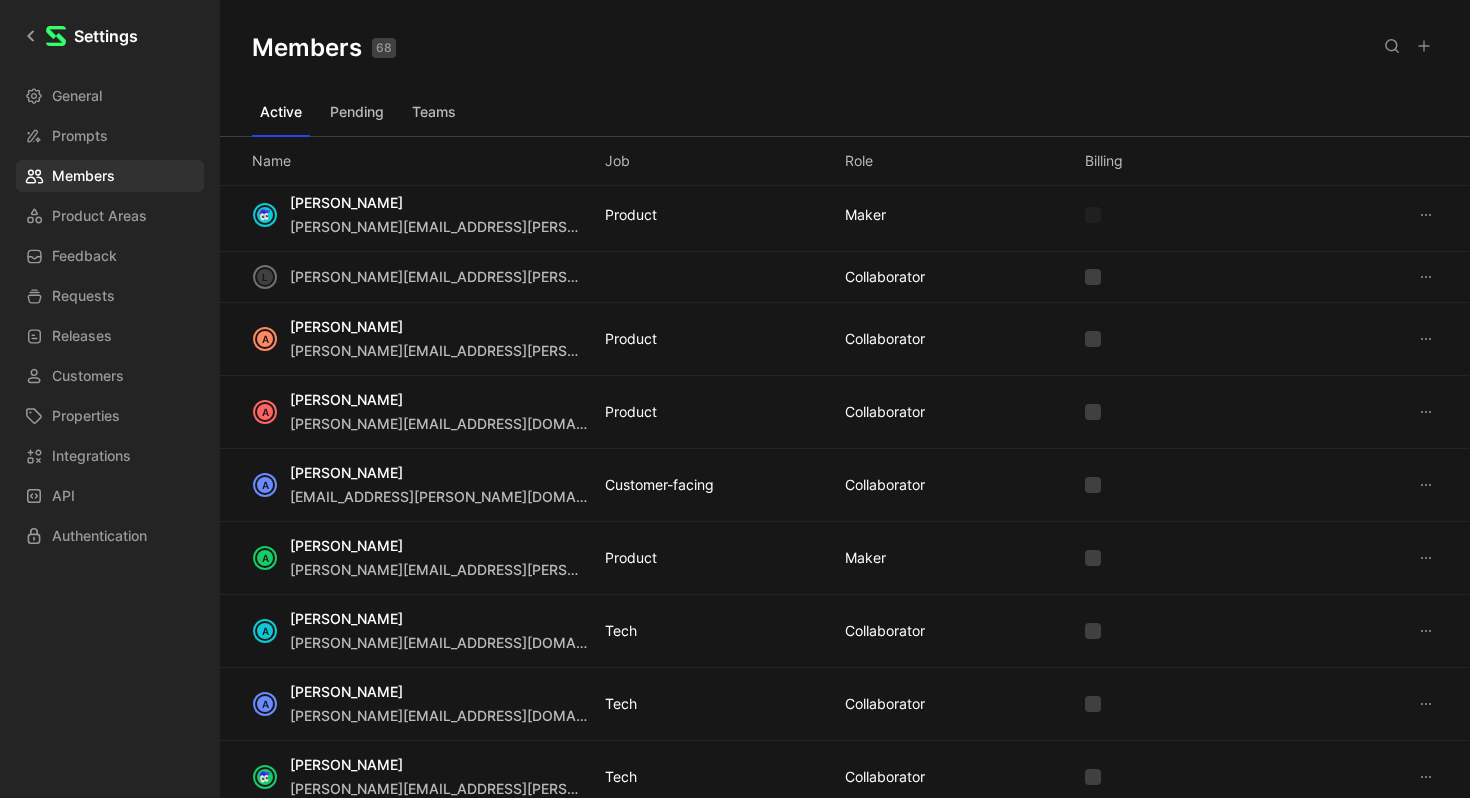 scroll, scrollTop: 10, scrollLeft: 0, axis: vertical 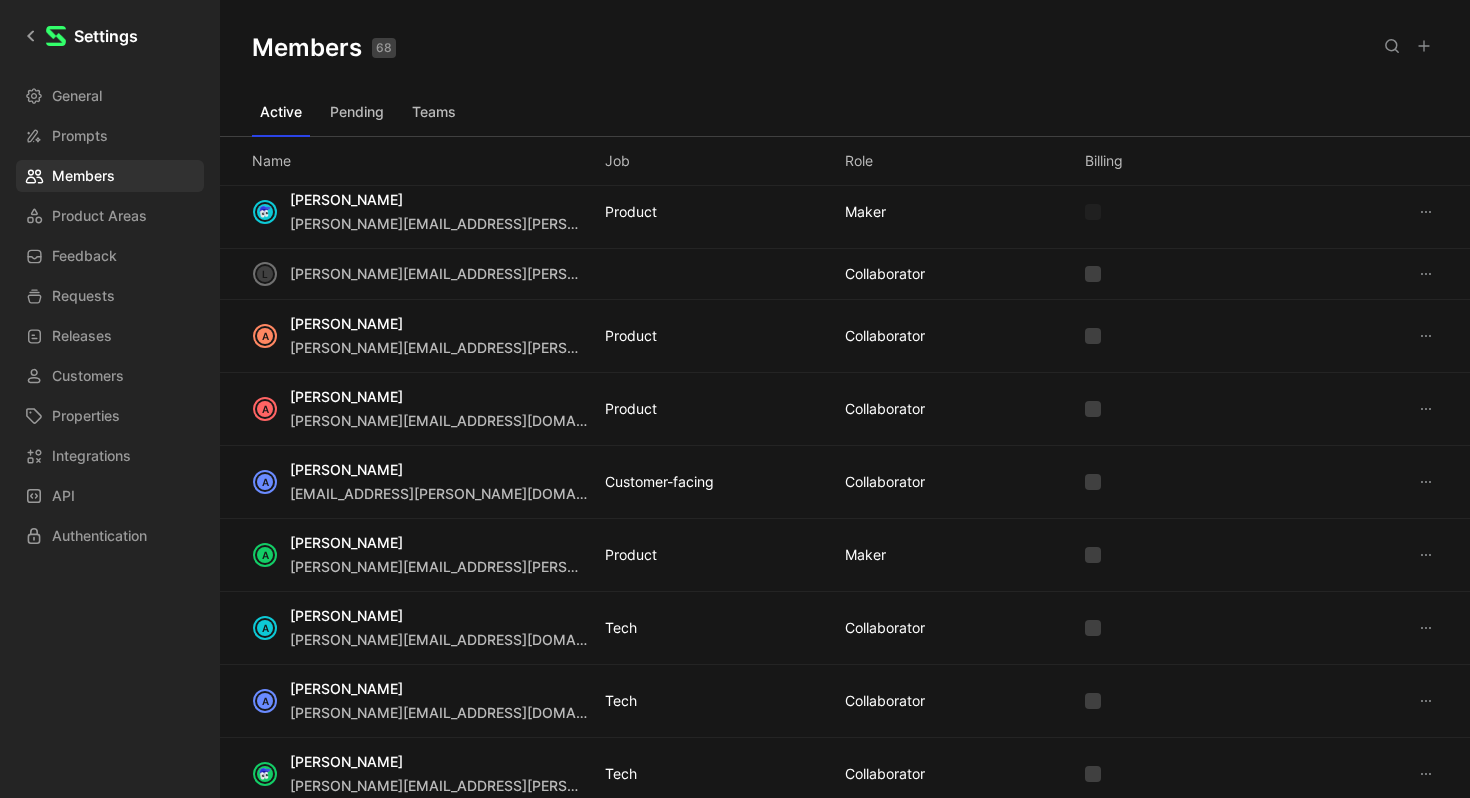 click on "Pending" at bounding box center (357, 112) 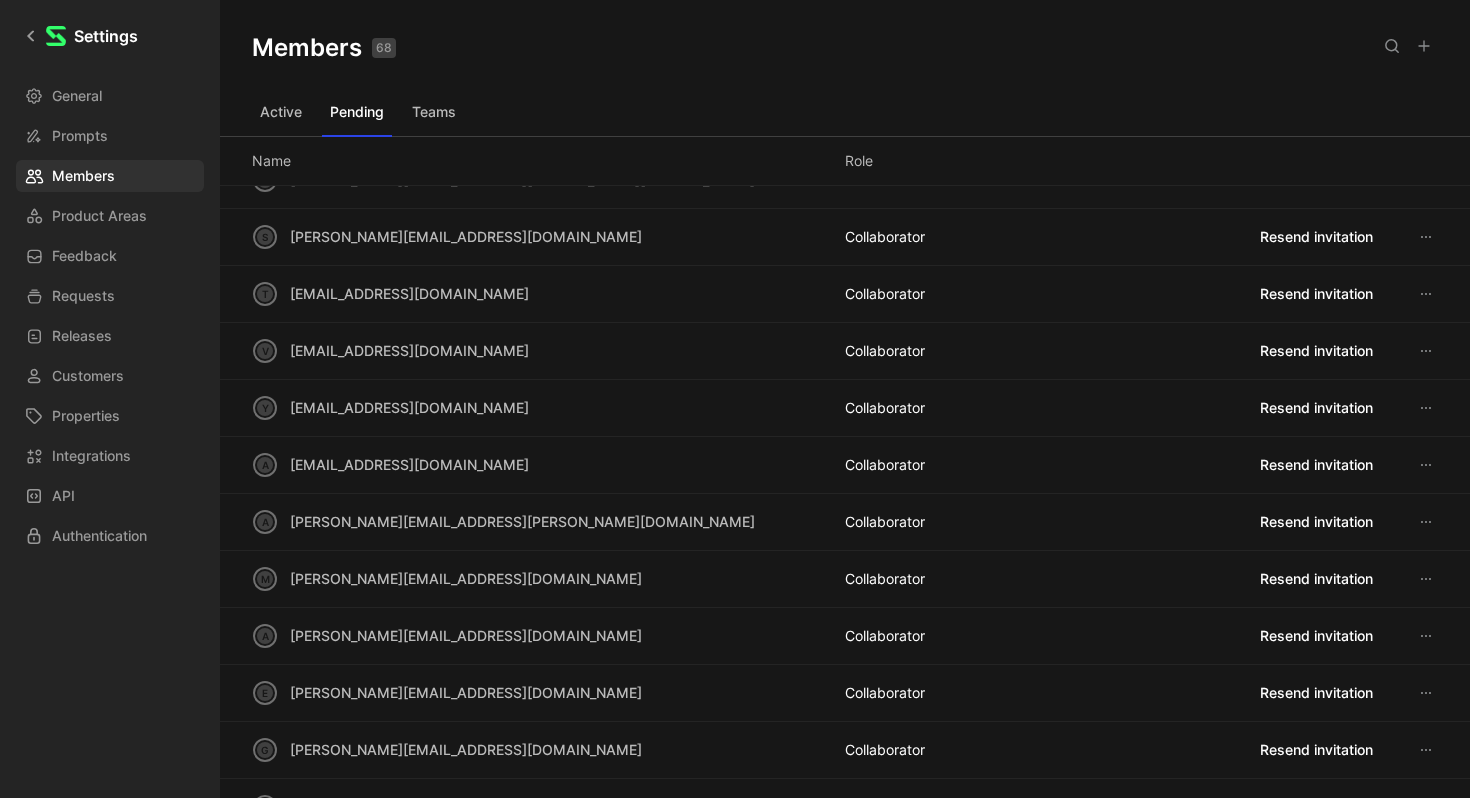 scroll, scrollTop: 231, scrollLeft: 0, axis: vertical 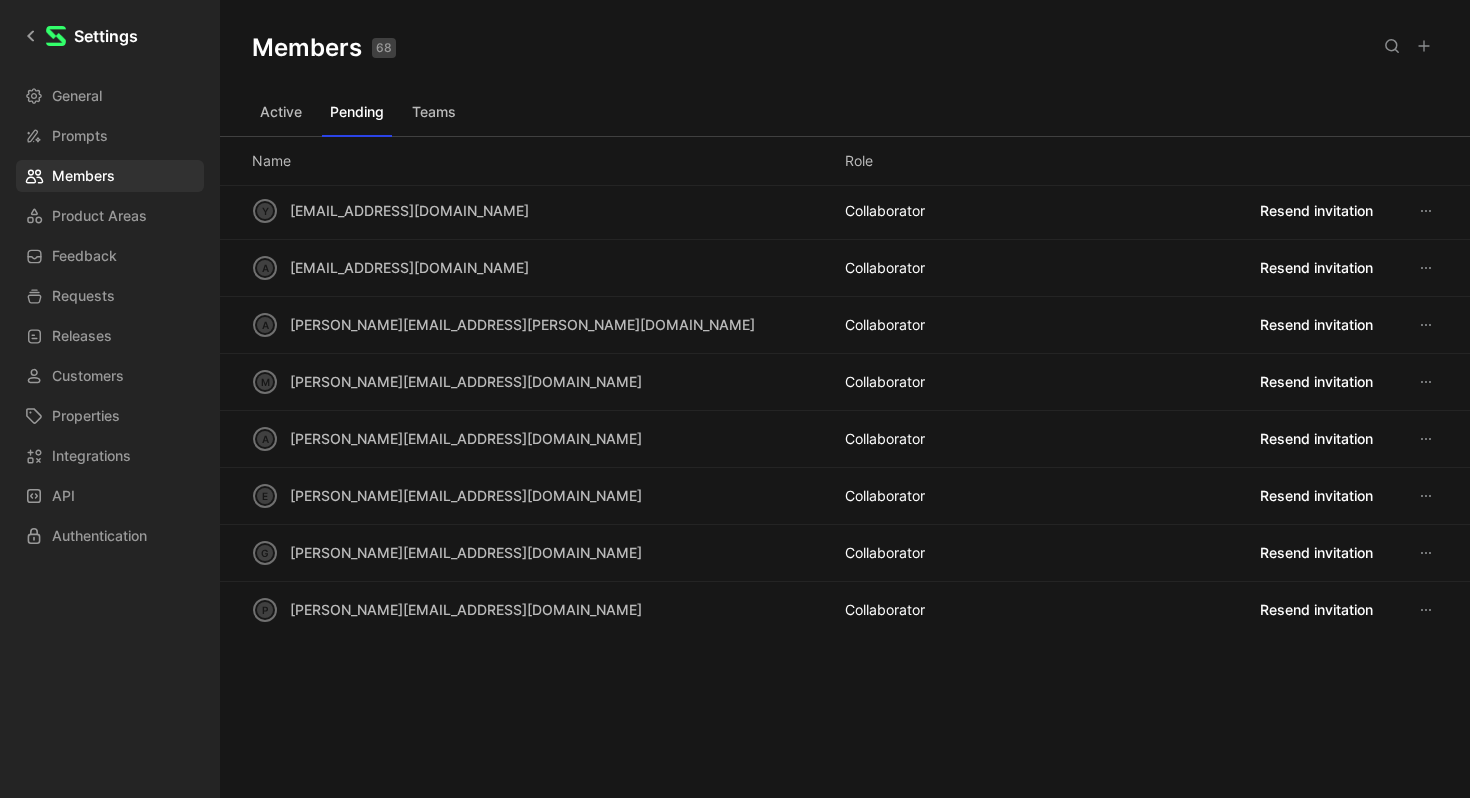 type 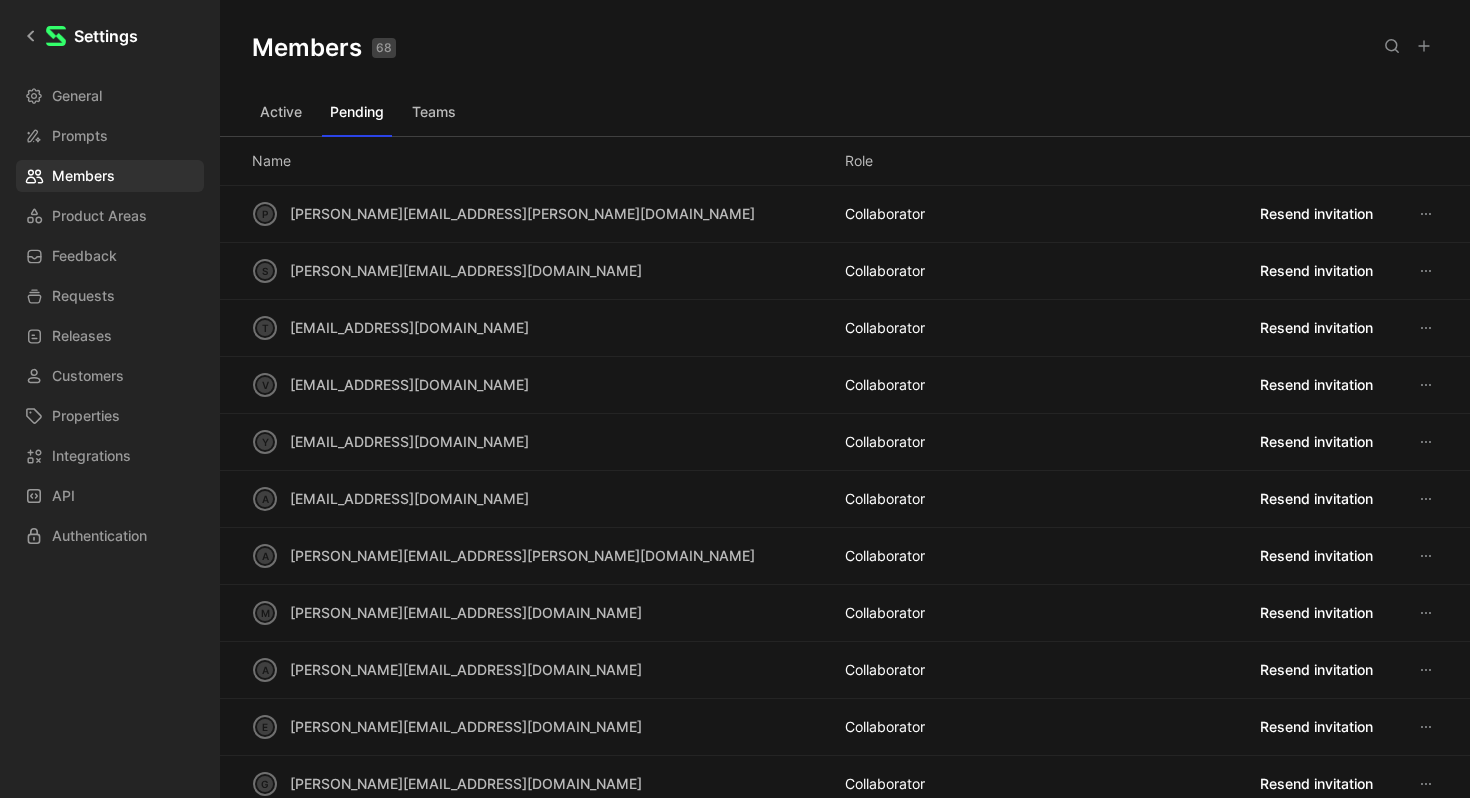 click on "Active Pending Teams" at bounding box center [845, 116] 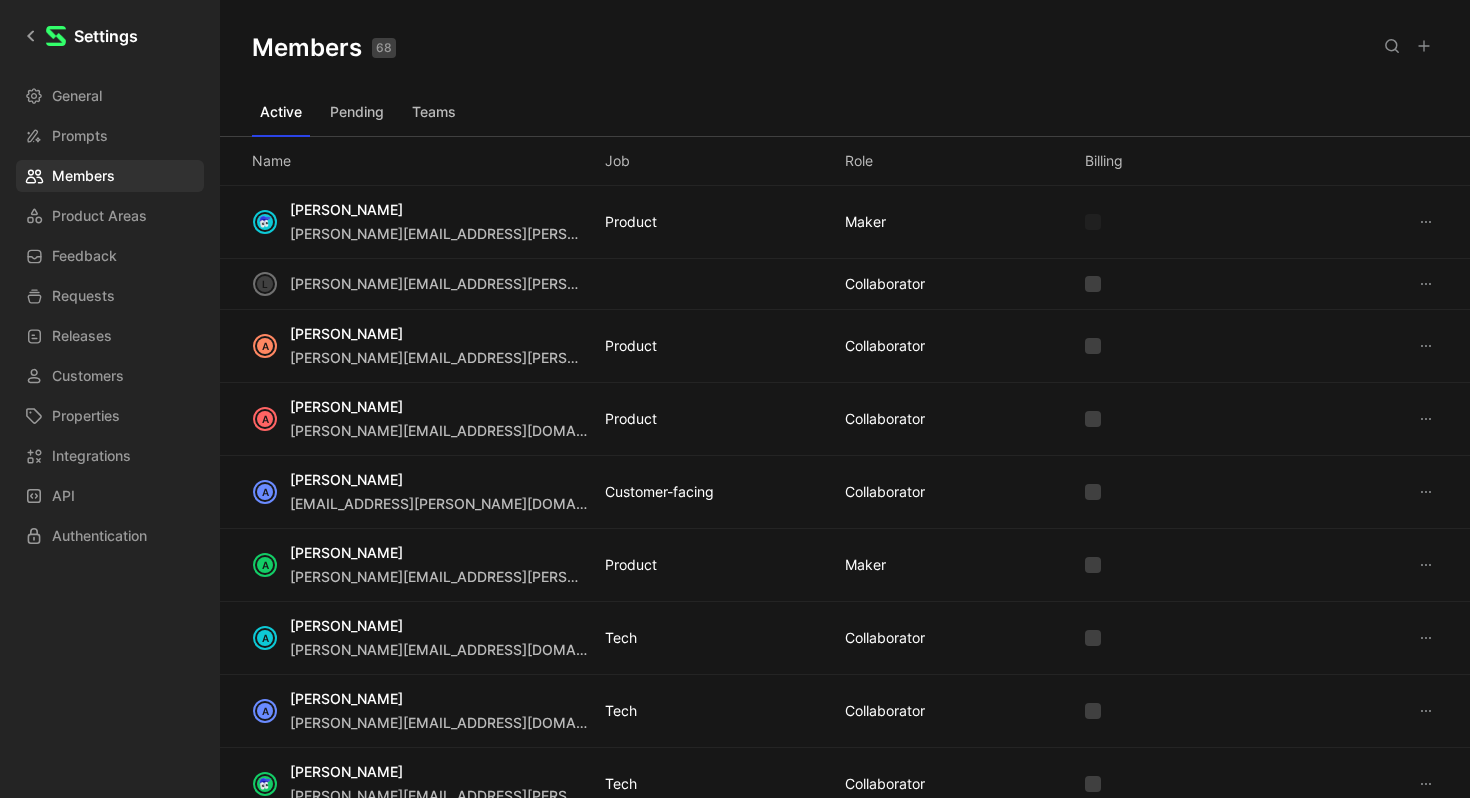 type 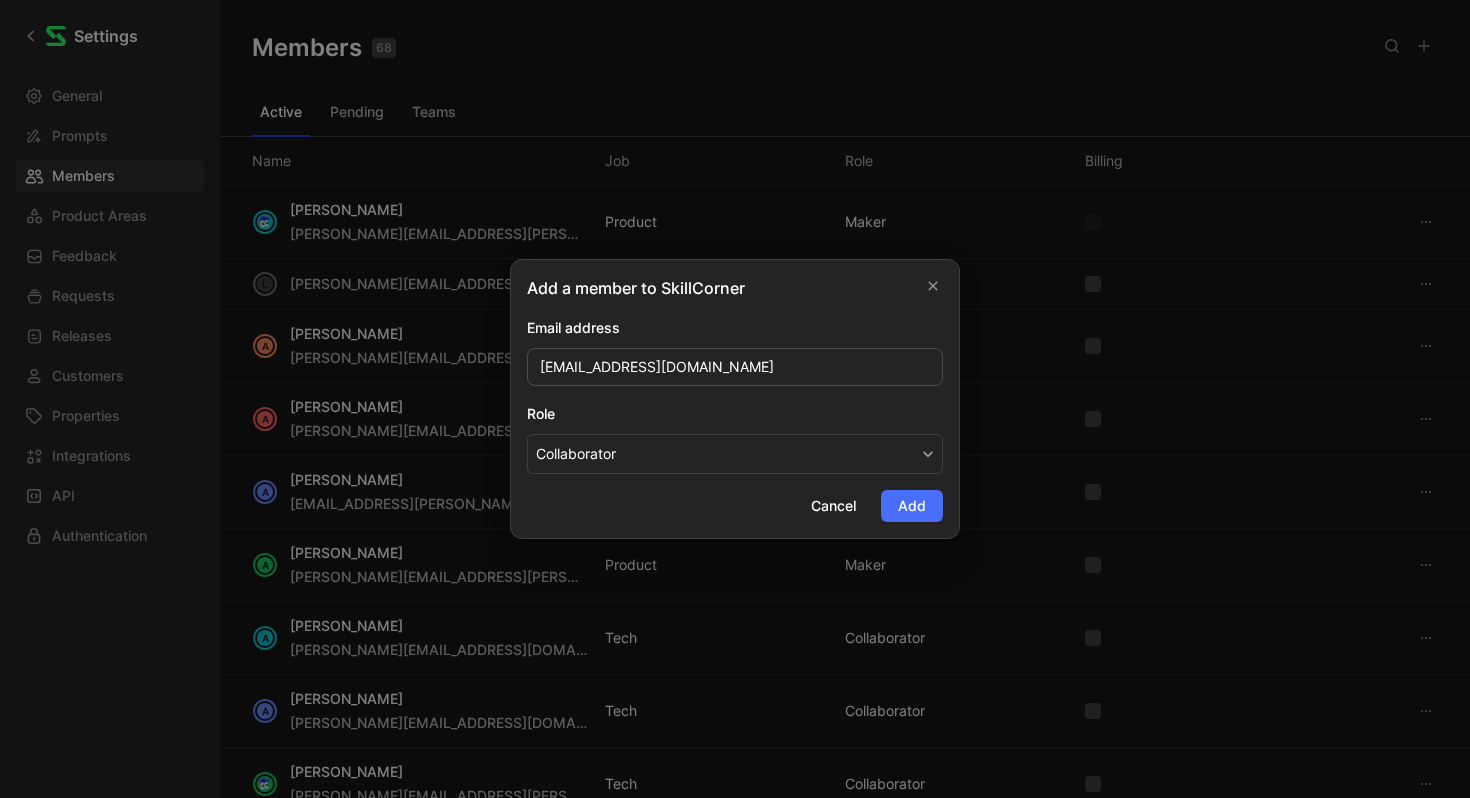 type on "[EMAIL_ADDRESS][DOMAIN_NAME]" 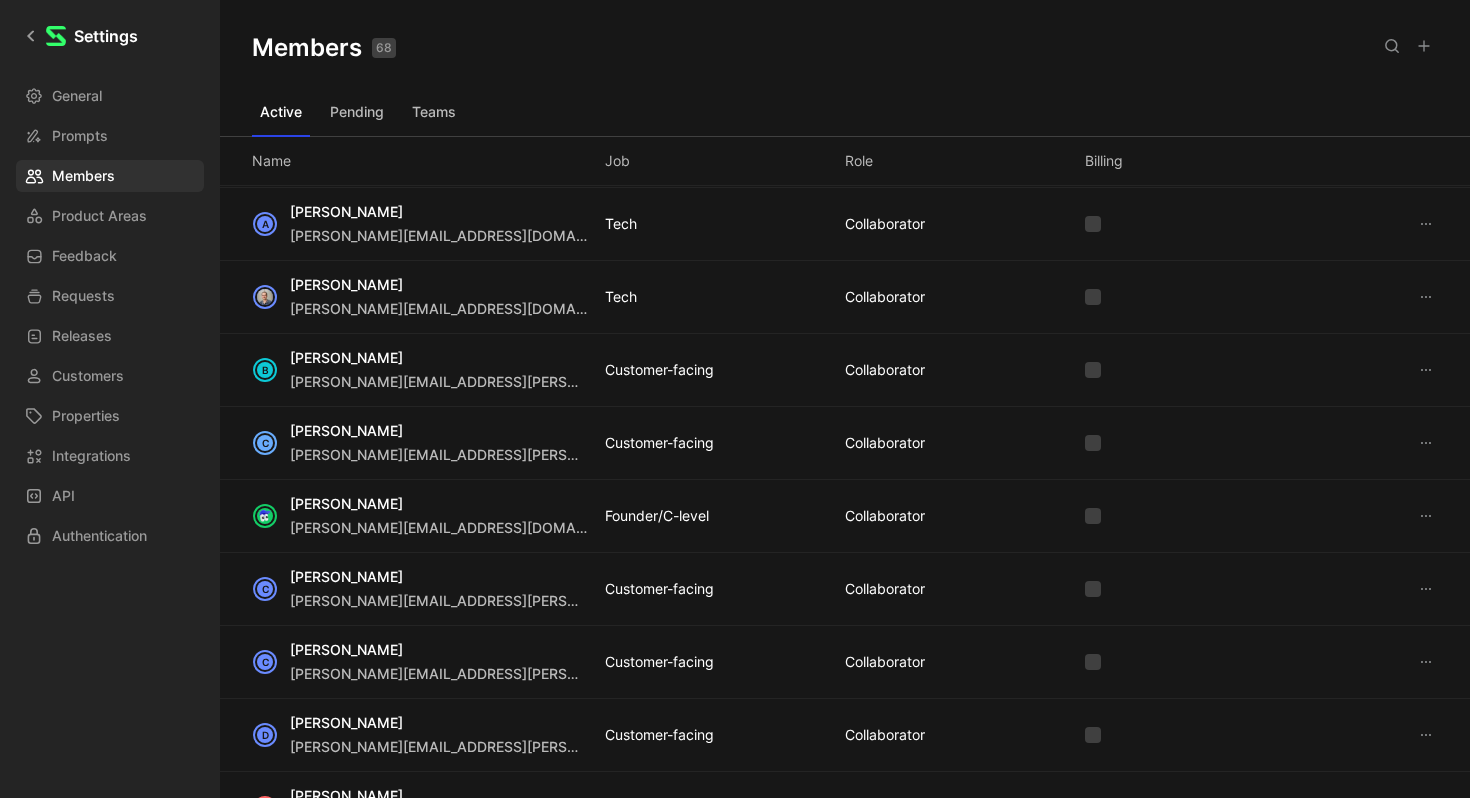 scroll, scrollTop: 857, scrollLeft: 0, axis: vertical 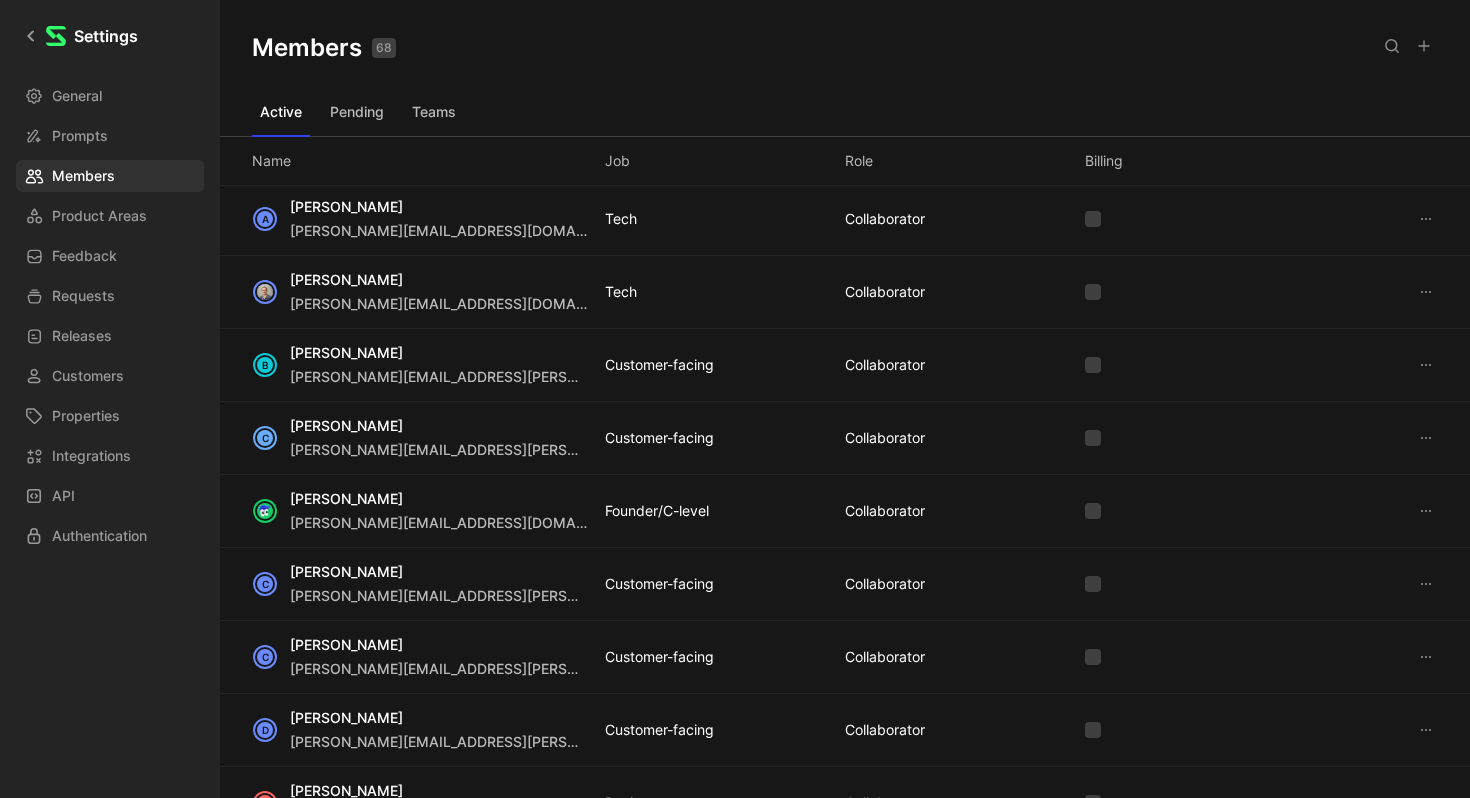 click at bounding box center (1424, 46) 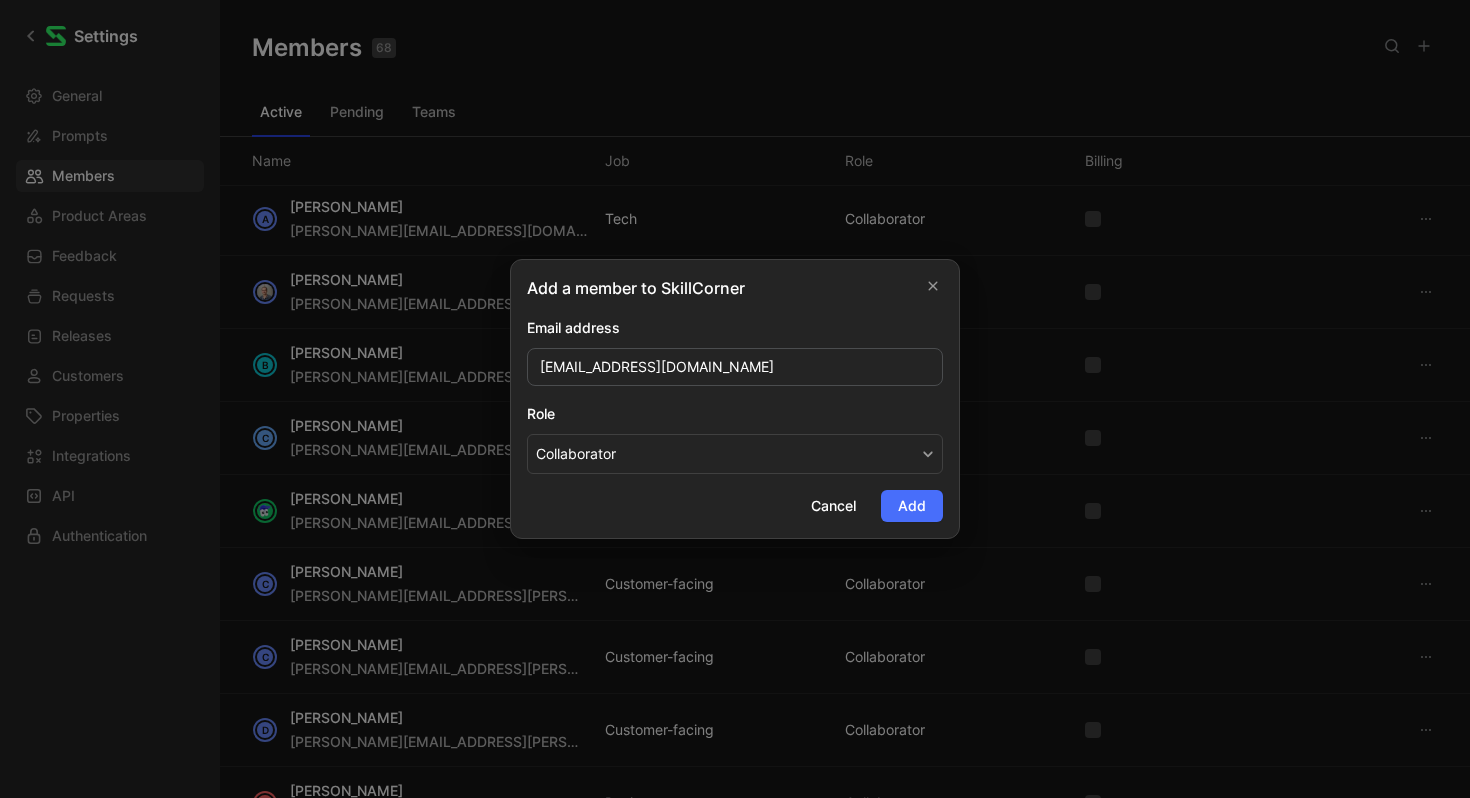type on "[EMAIL_ADDRESS][DOMAIN_NAME]" 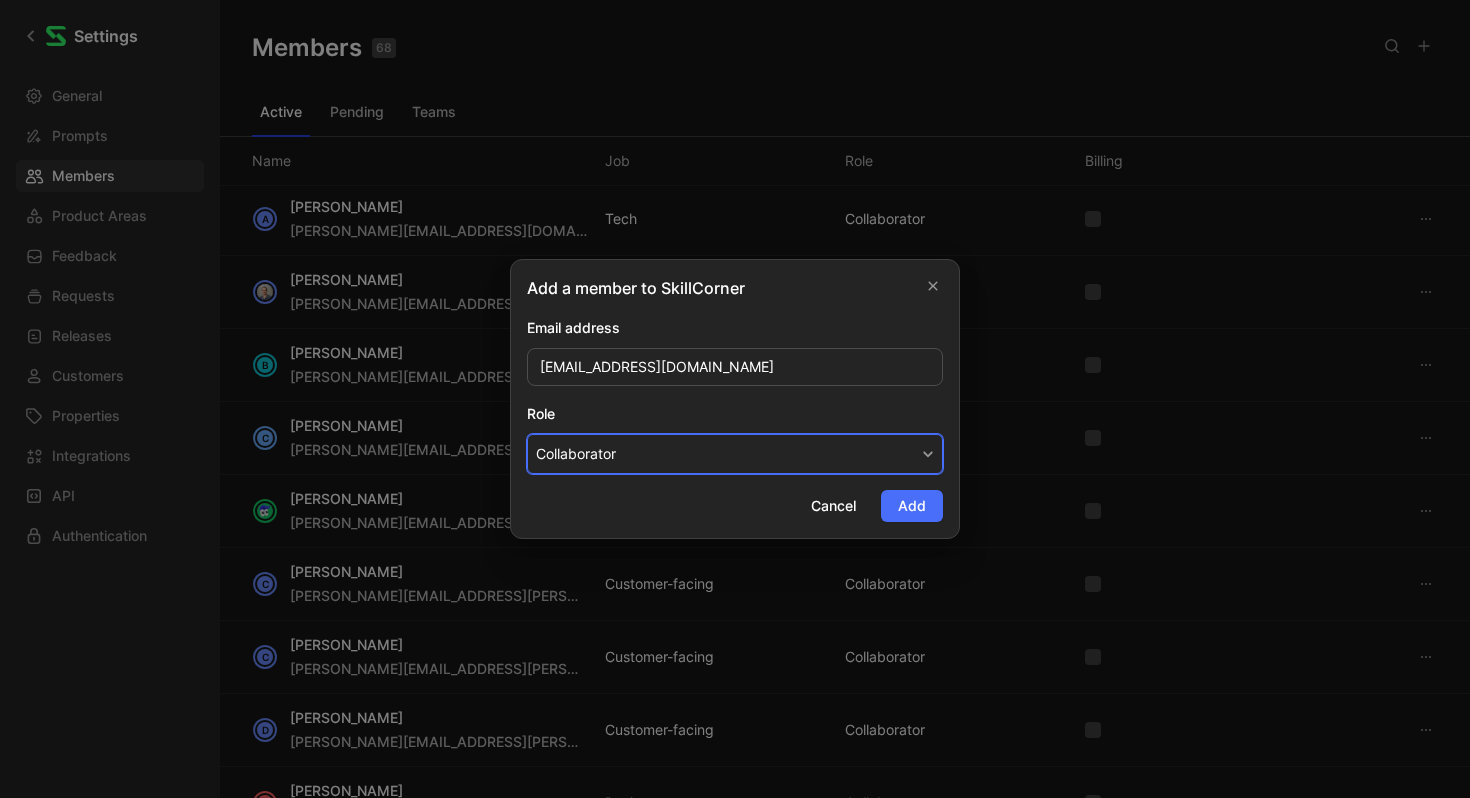 click on "Collaborator" at bounding box center (735, 454) 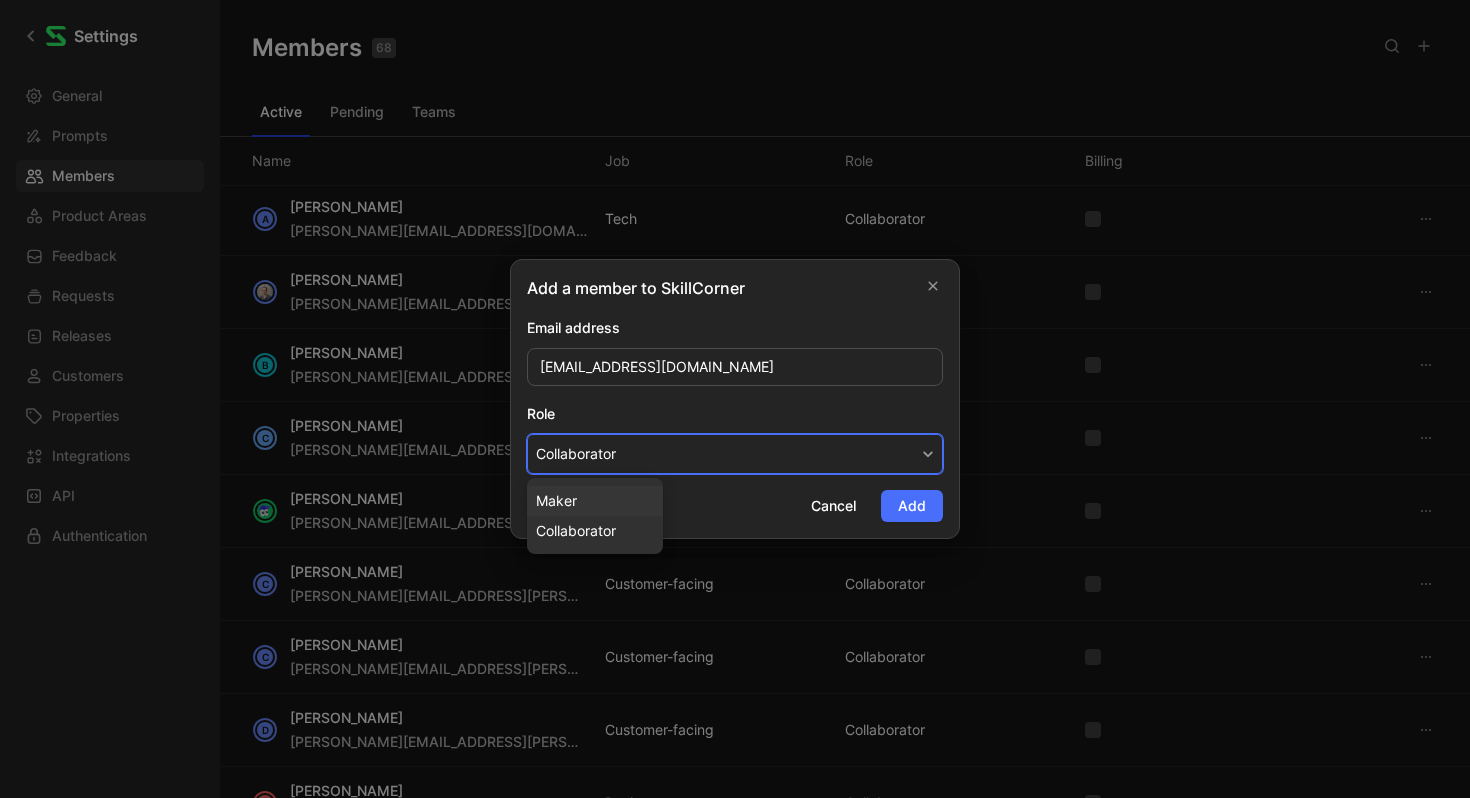 click on "Maker" at bounding box center (595, 501) 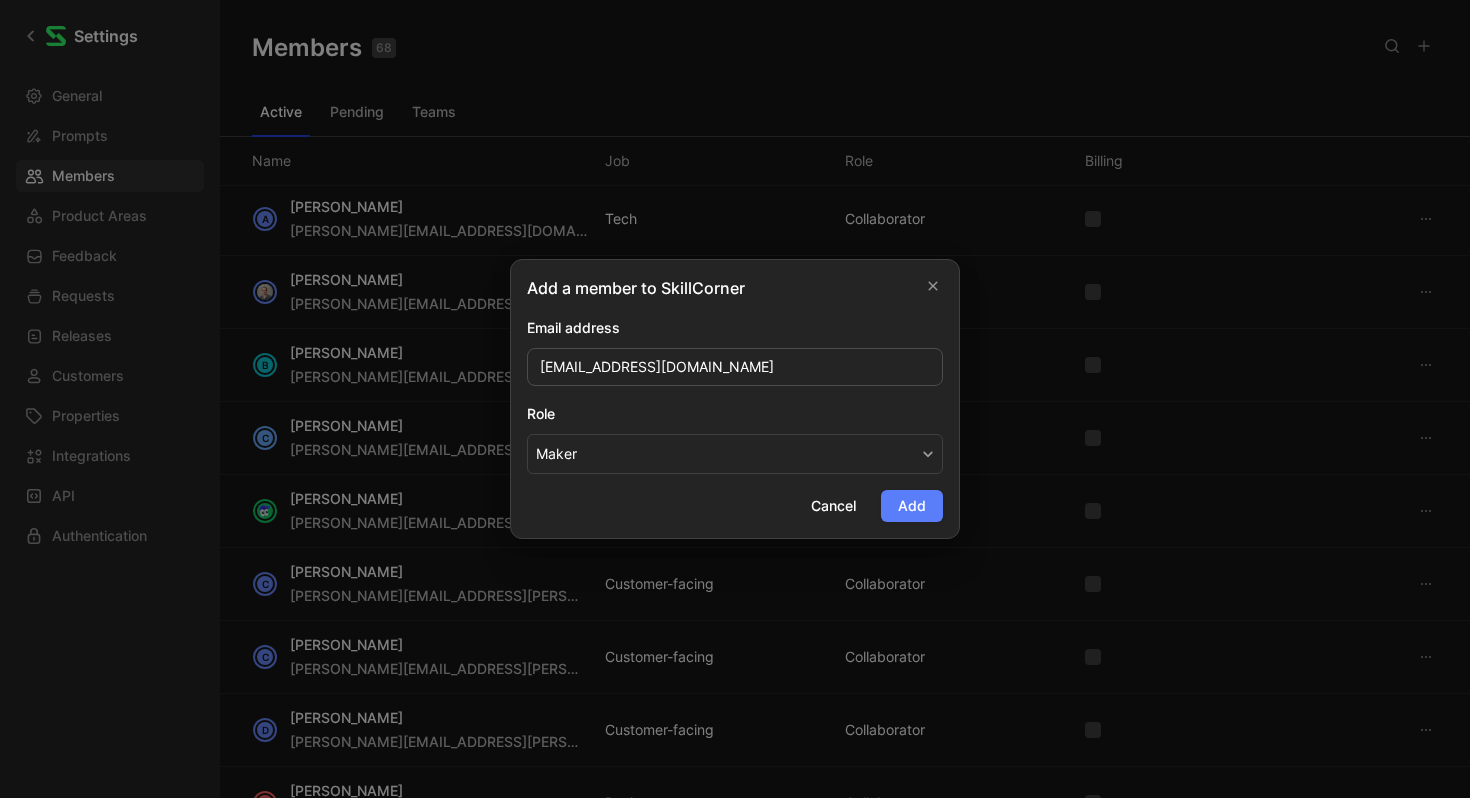 click on "Add" at bounding box center (912, 506) 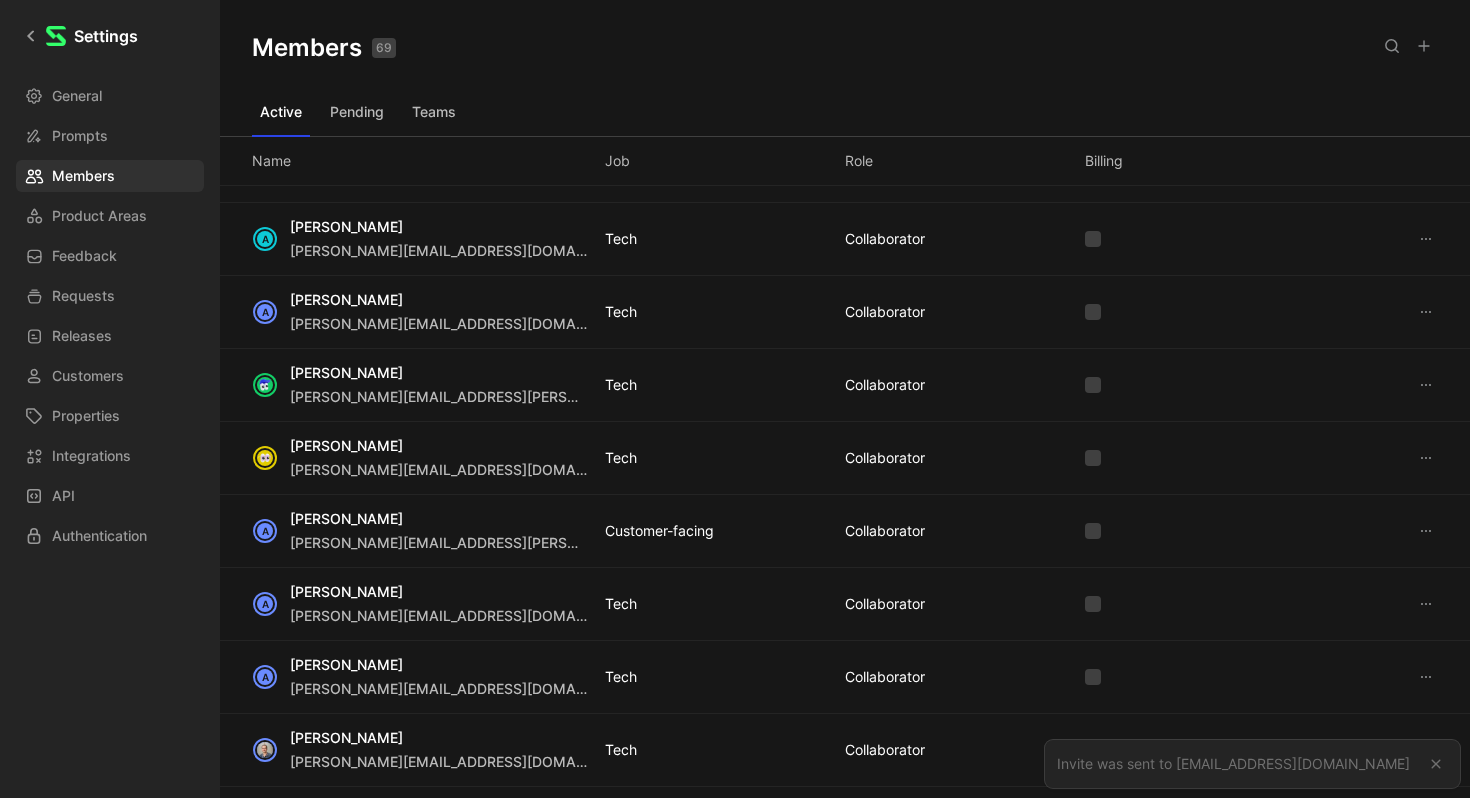 scroll, scrollTop: 0, scrollLeft: 0, axis: both 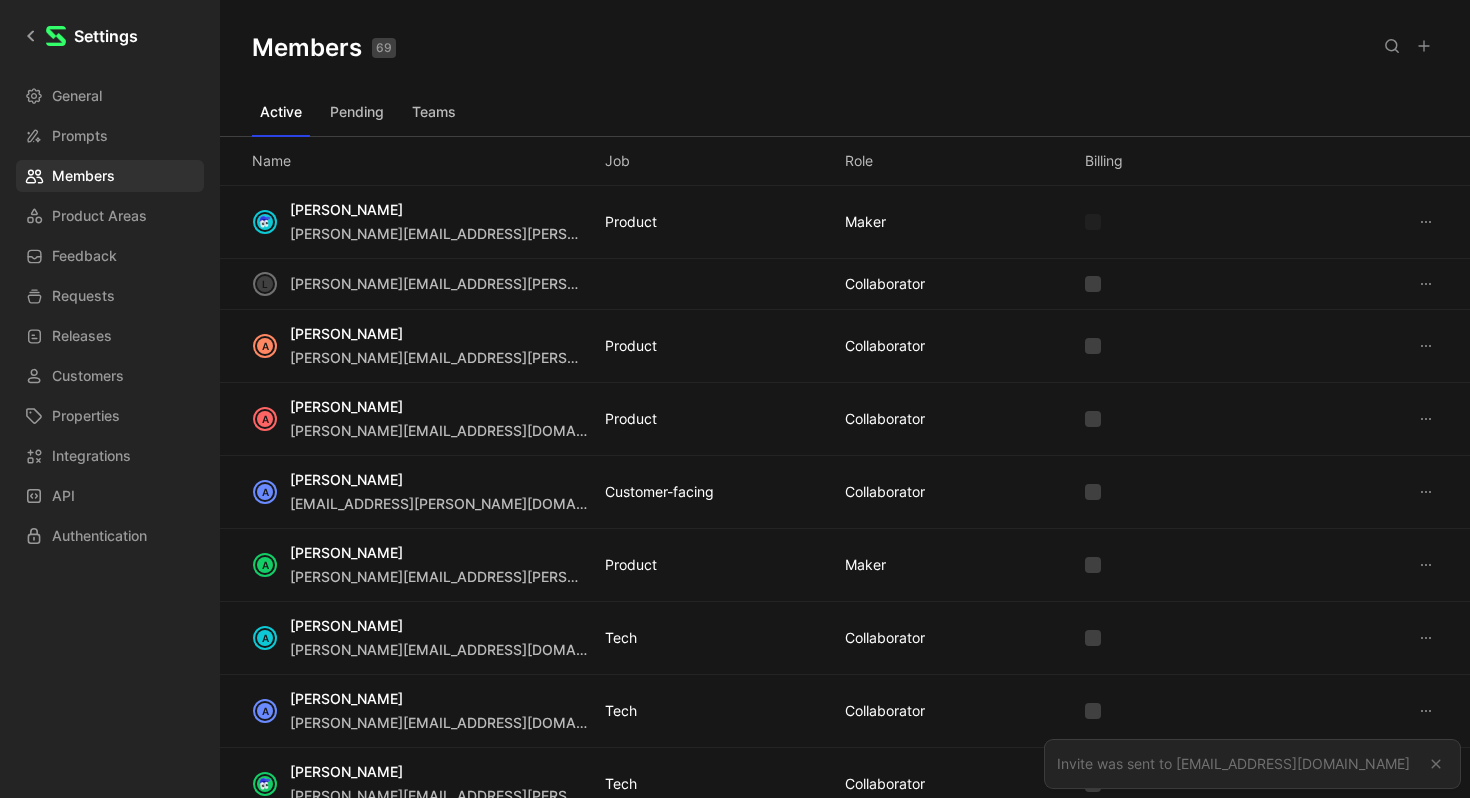 click on "Pending" at bounding box center [357, 112] 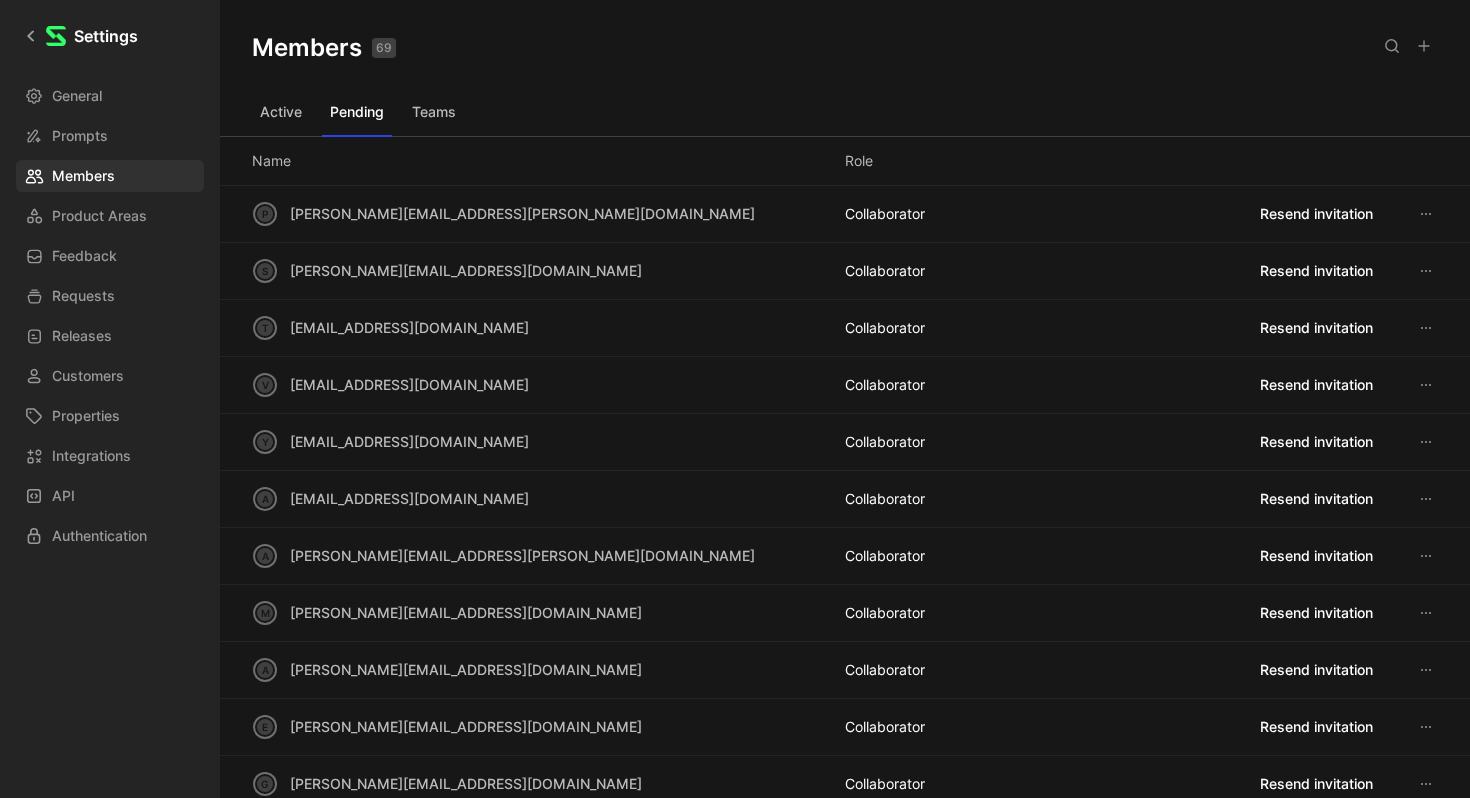 scroll, scrollTop: 231, scrollLeft: 0, axis: vertical 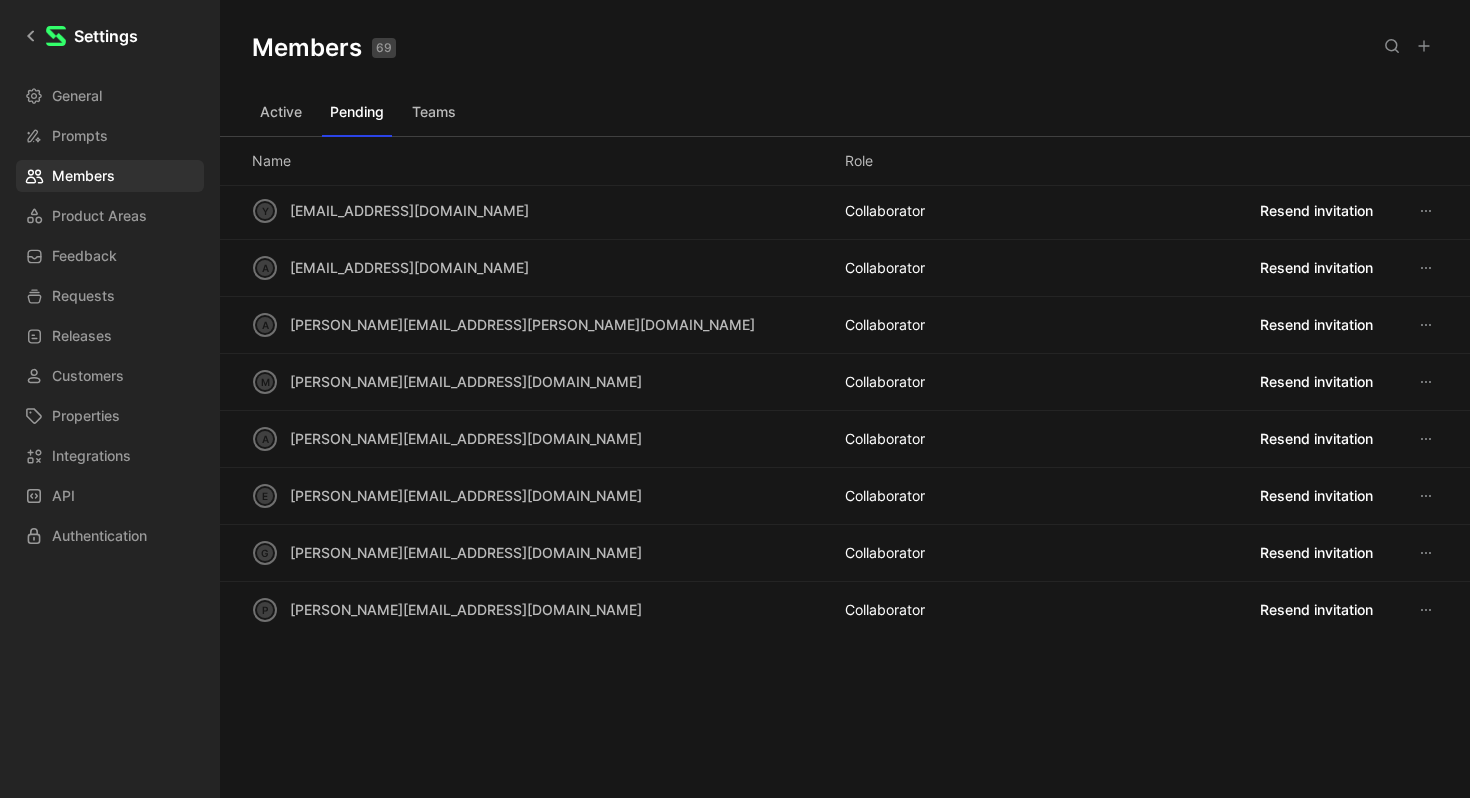click on "Teams" at bounding box center [434, 112] 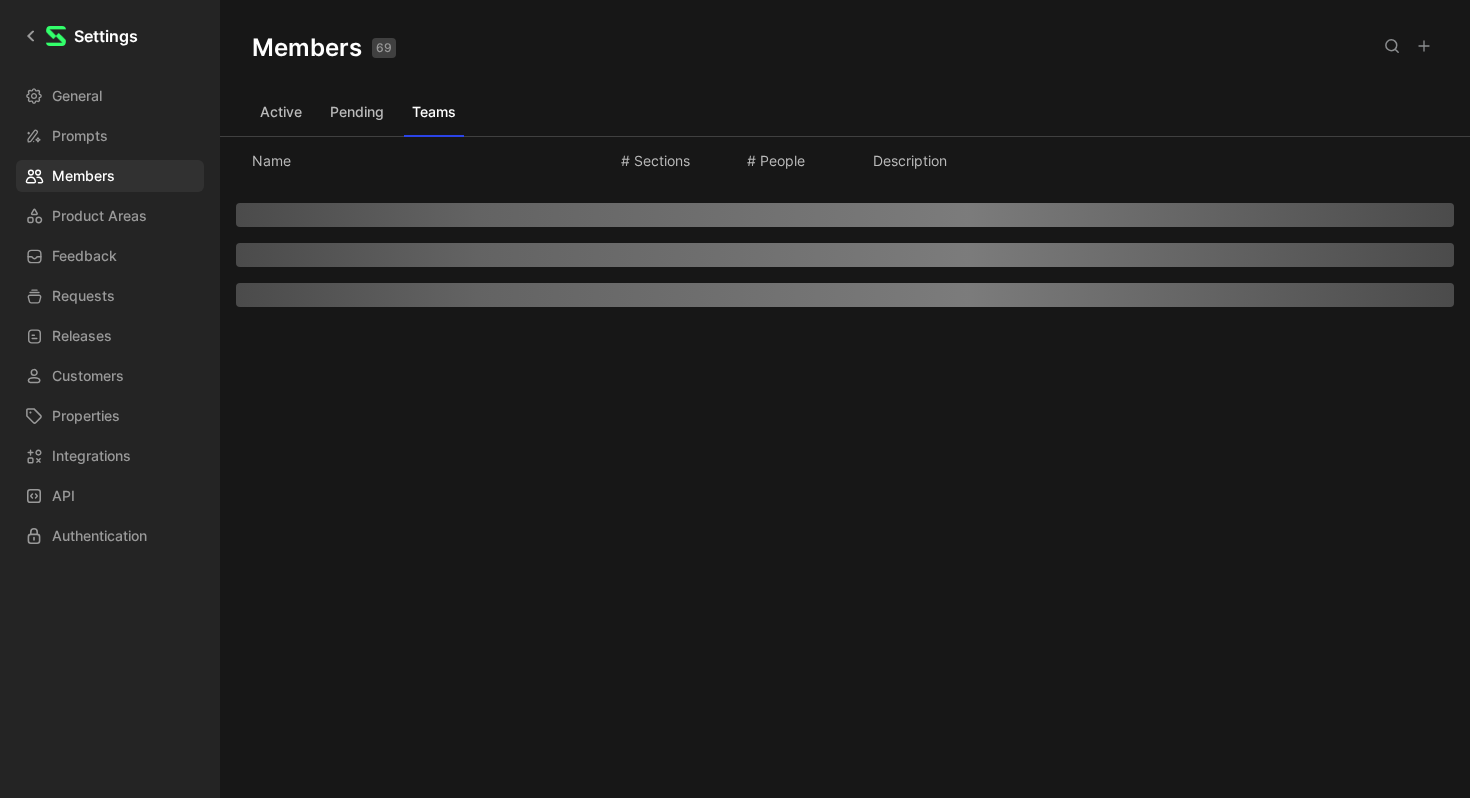 click on "Active" at bounding box center (281, 112) 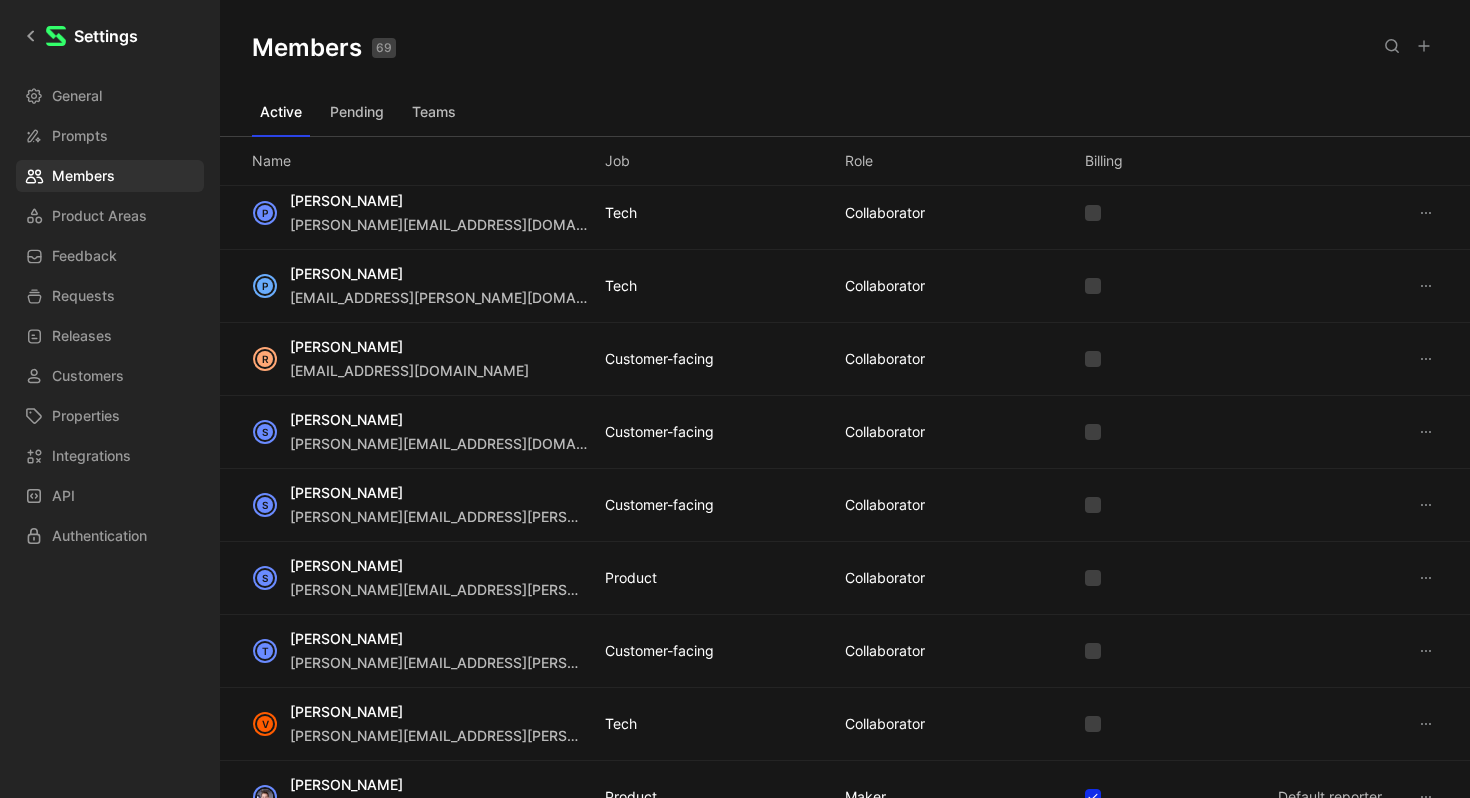 scroll, scrollTop: 3686, scrollLeft: 0, axis: vertical 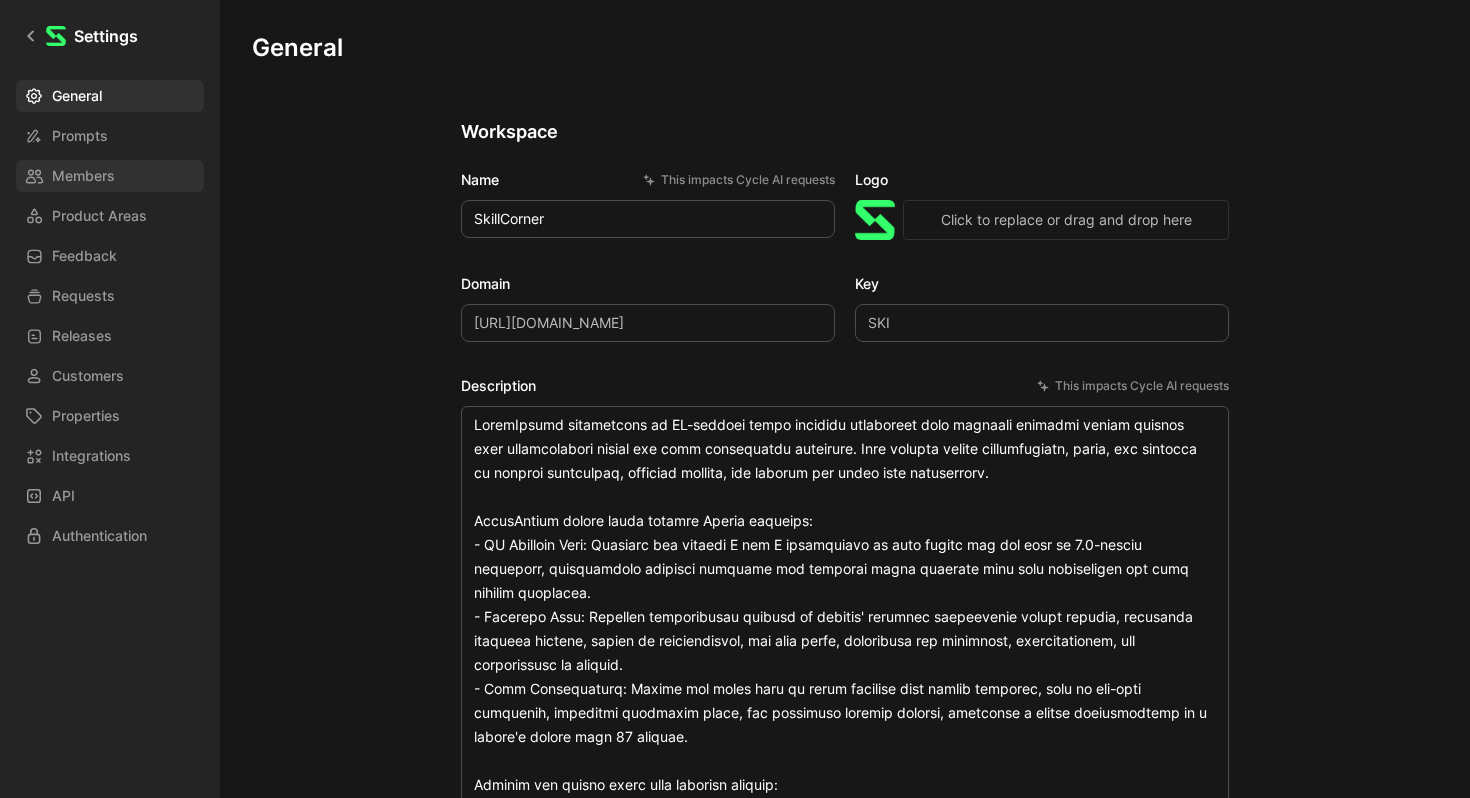 click on "Members" at bounding box center (110, 176) 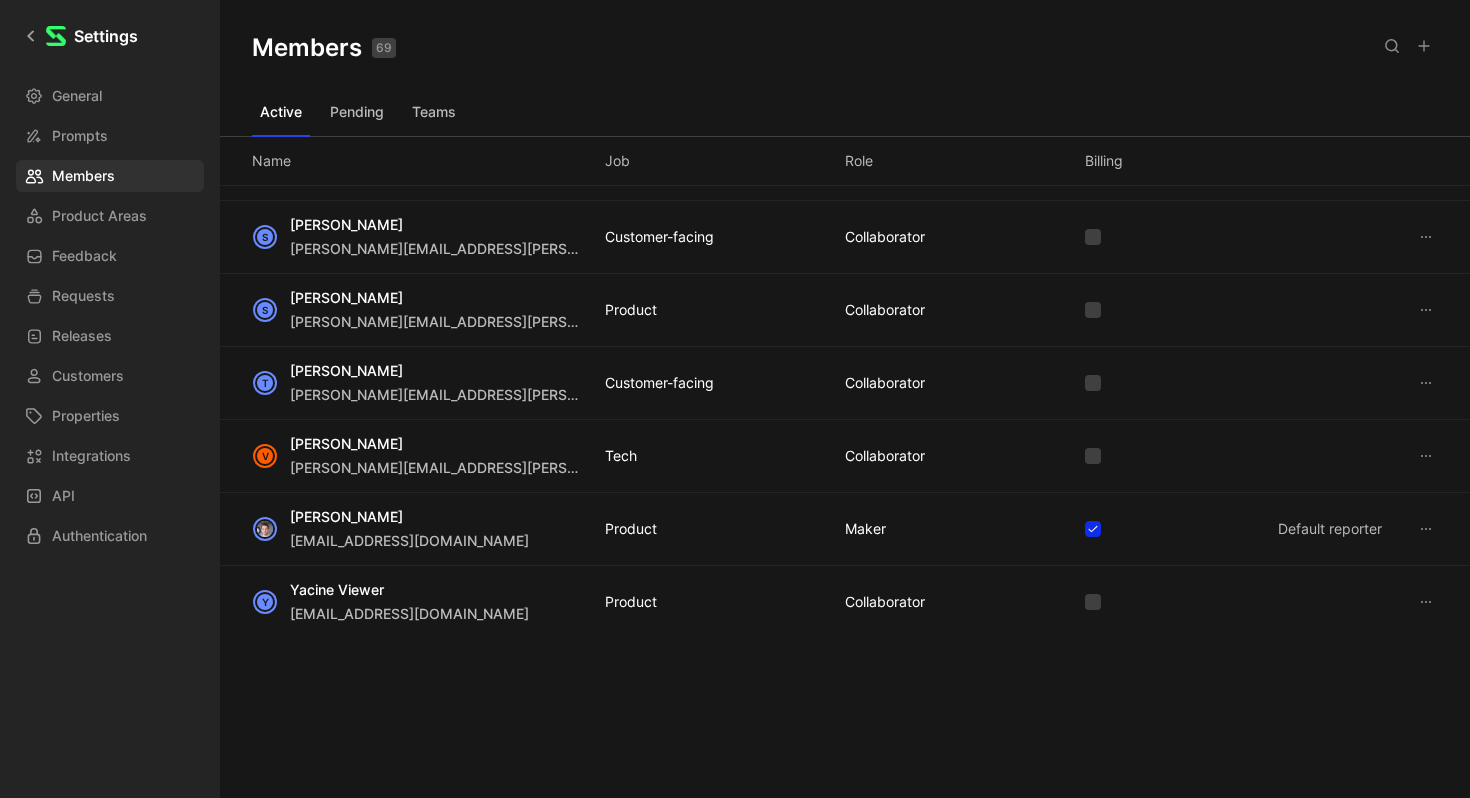 scroll, scrollTop: 3200, scrollLeft: 0, axis: vertical 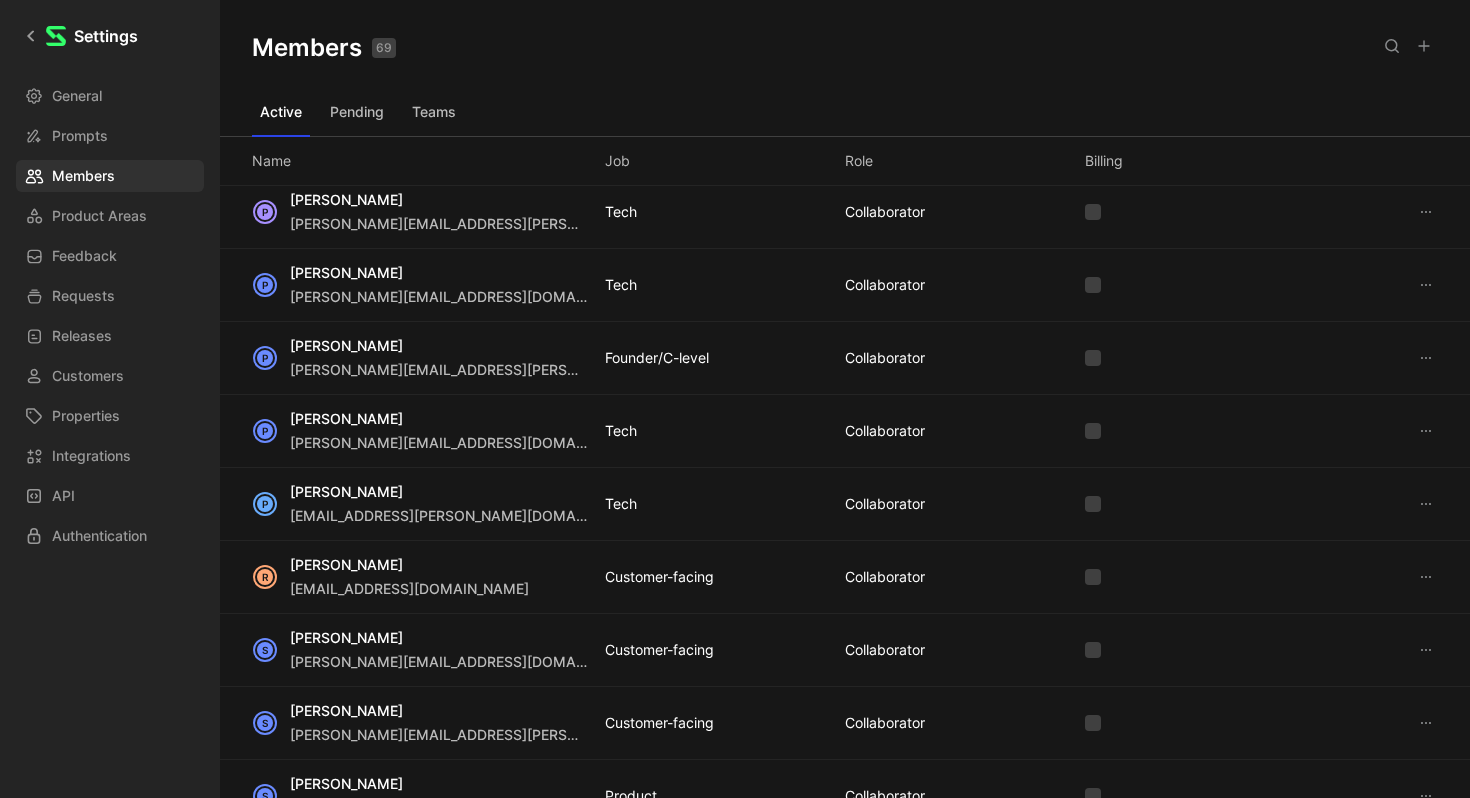 click on "Members 69 Saved" at bounding box center [845, 48] 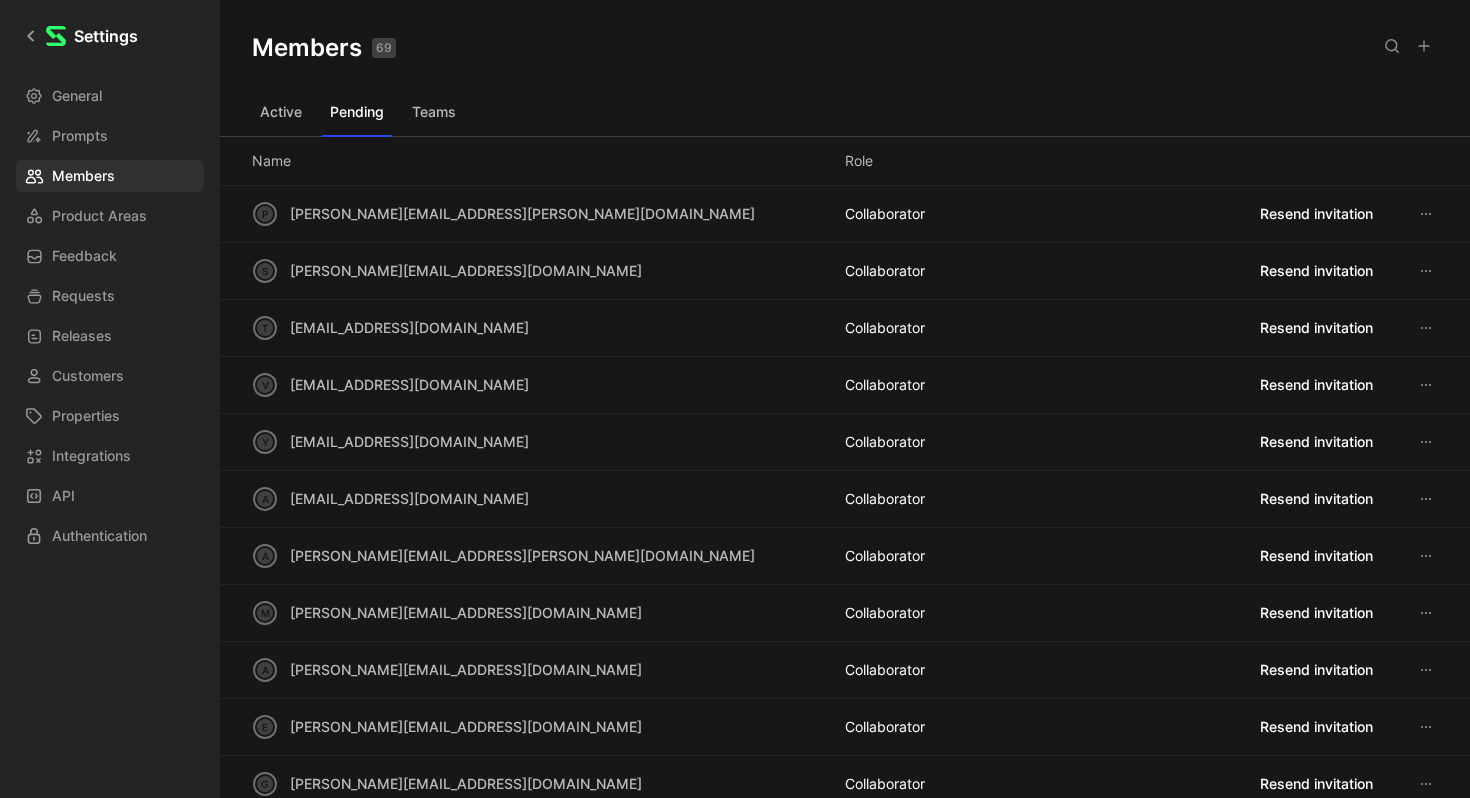 type 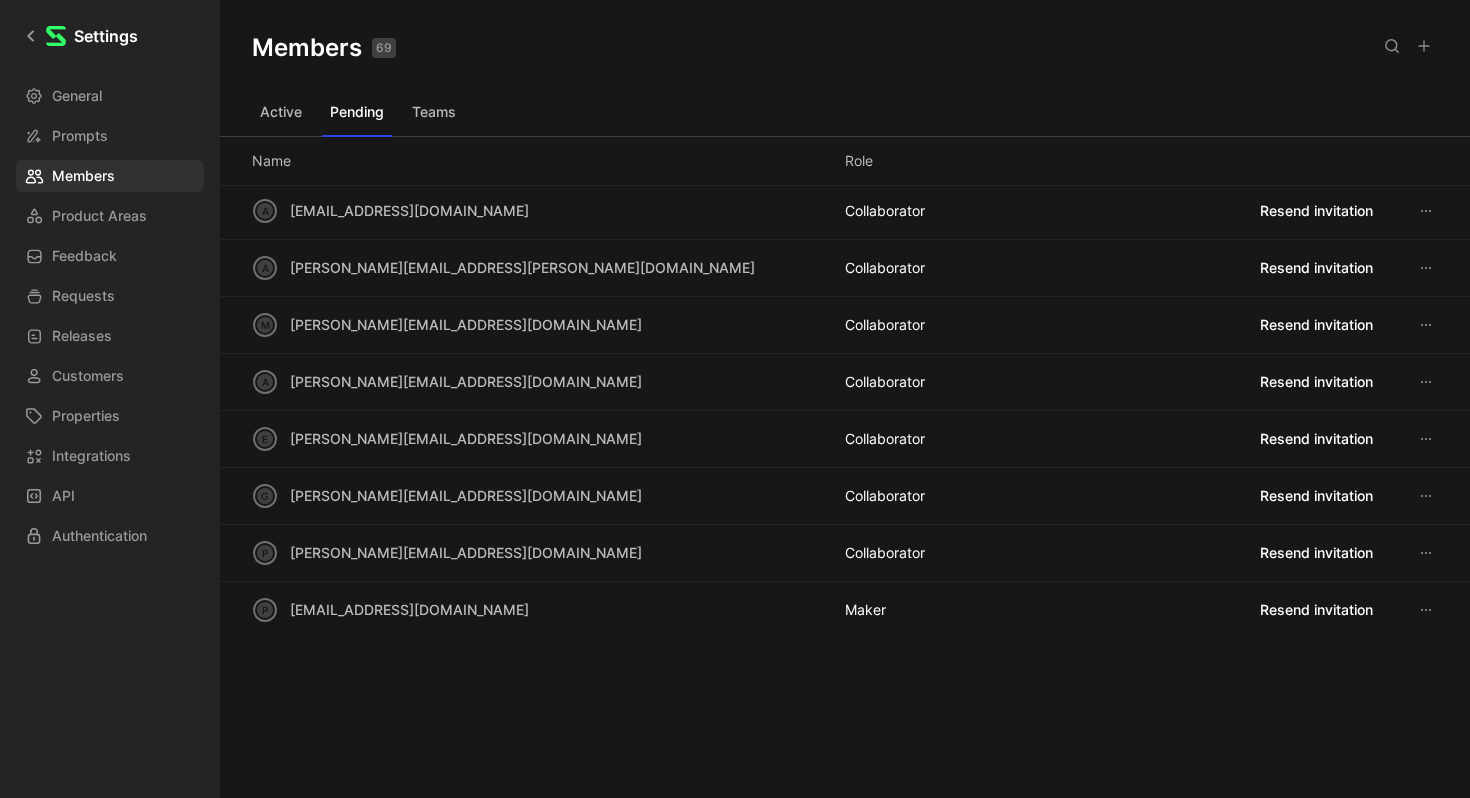 click 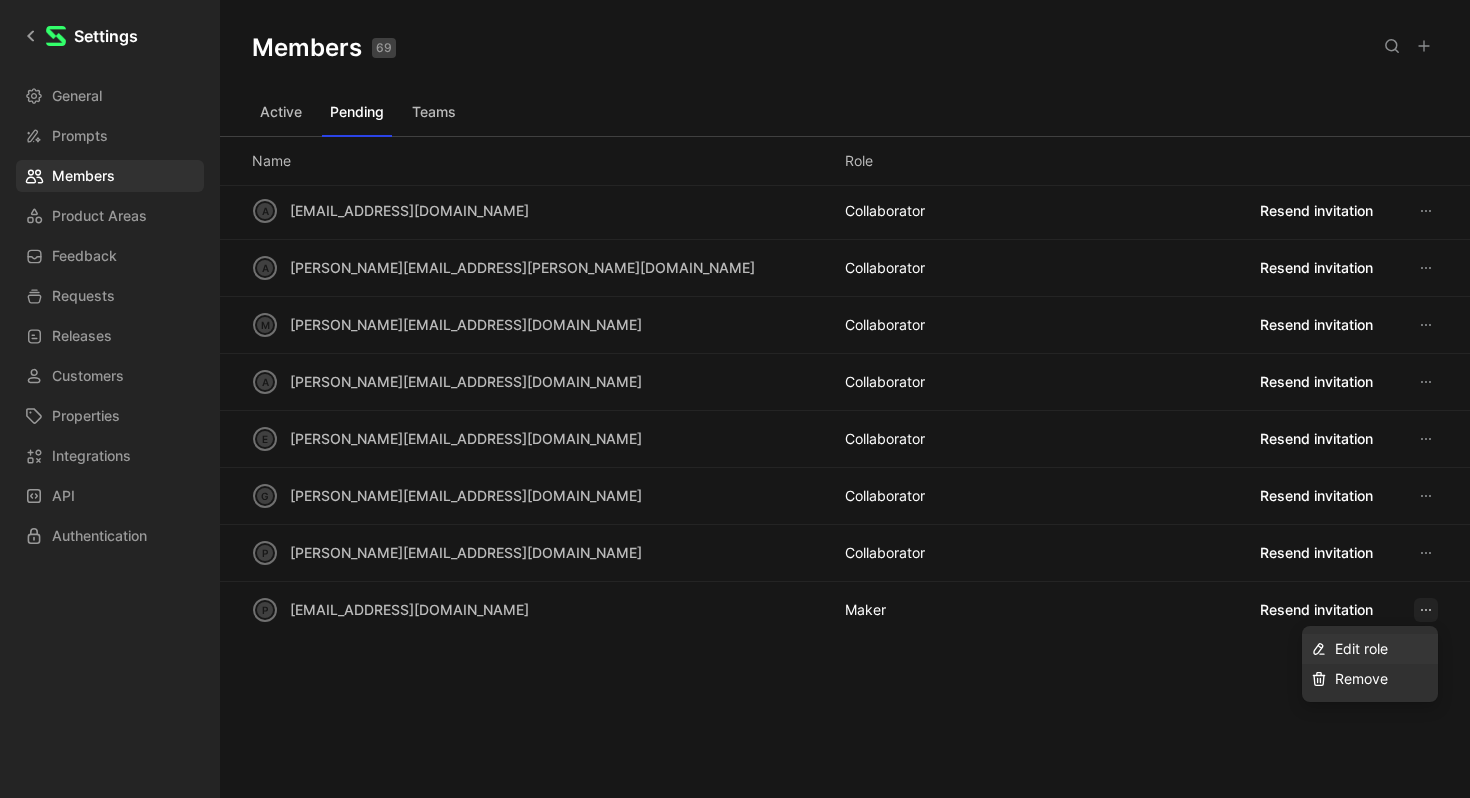 click on "Edit role" at bounding box center (1382, 649) 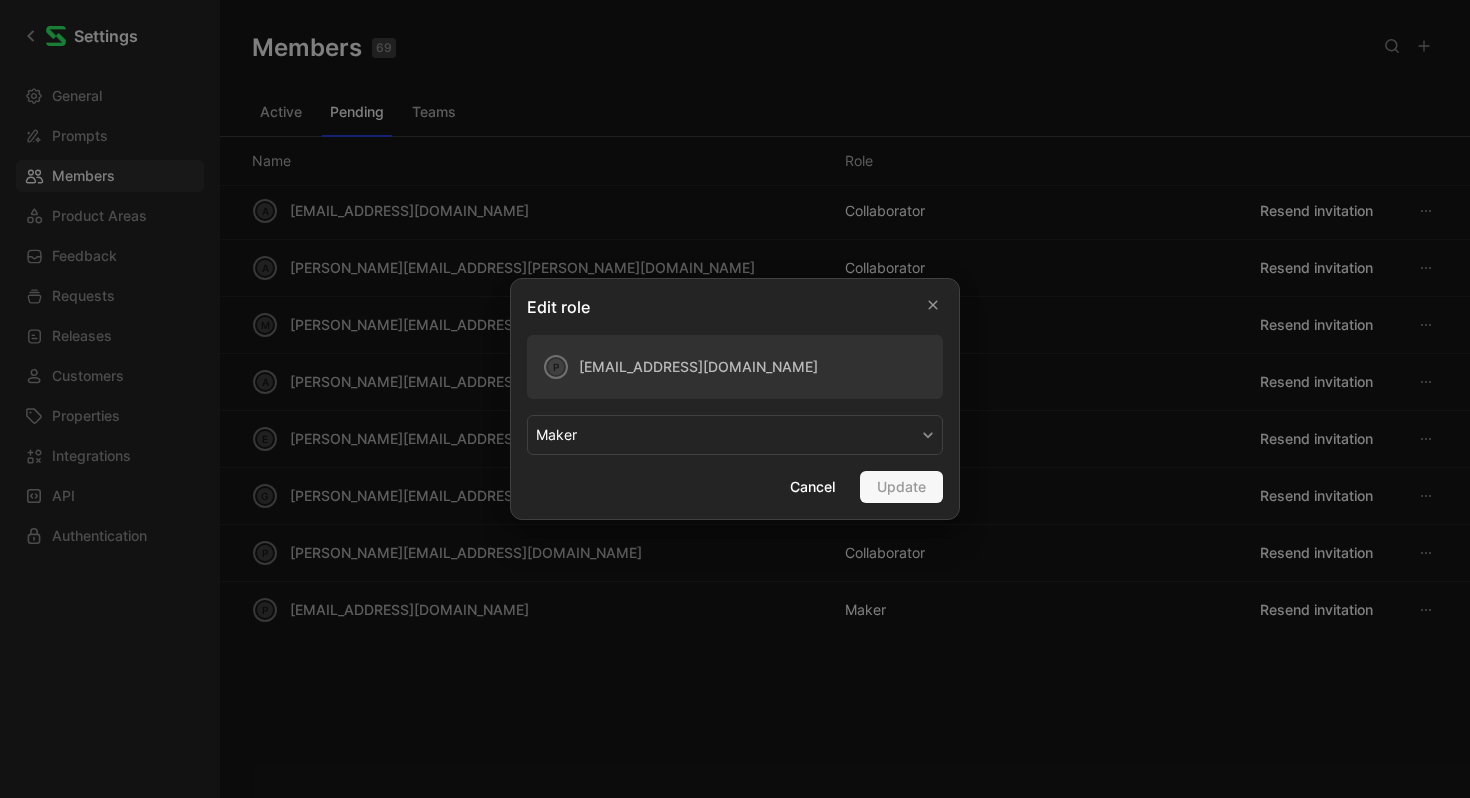 click on "MAKER" at bounding box center (735, 435) 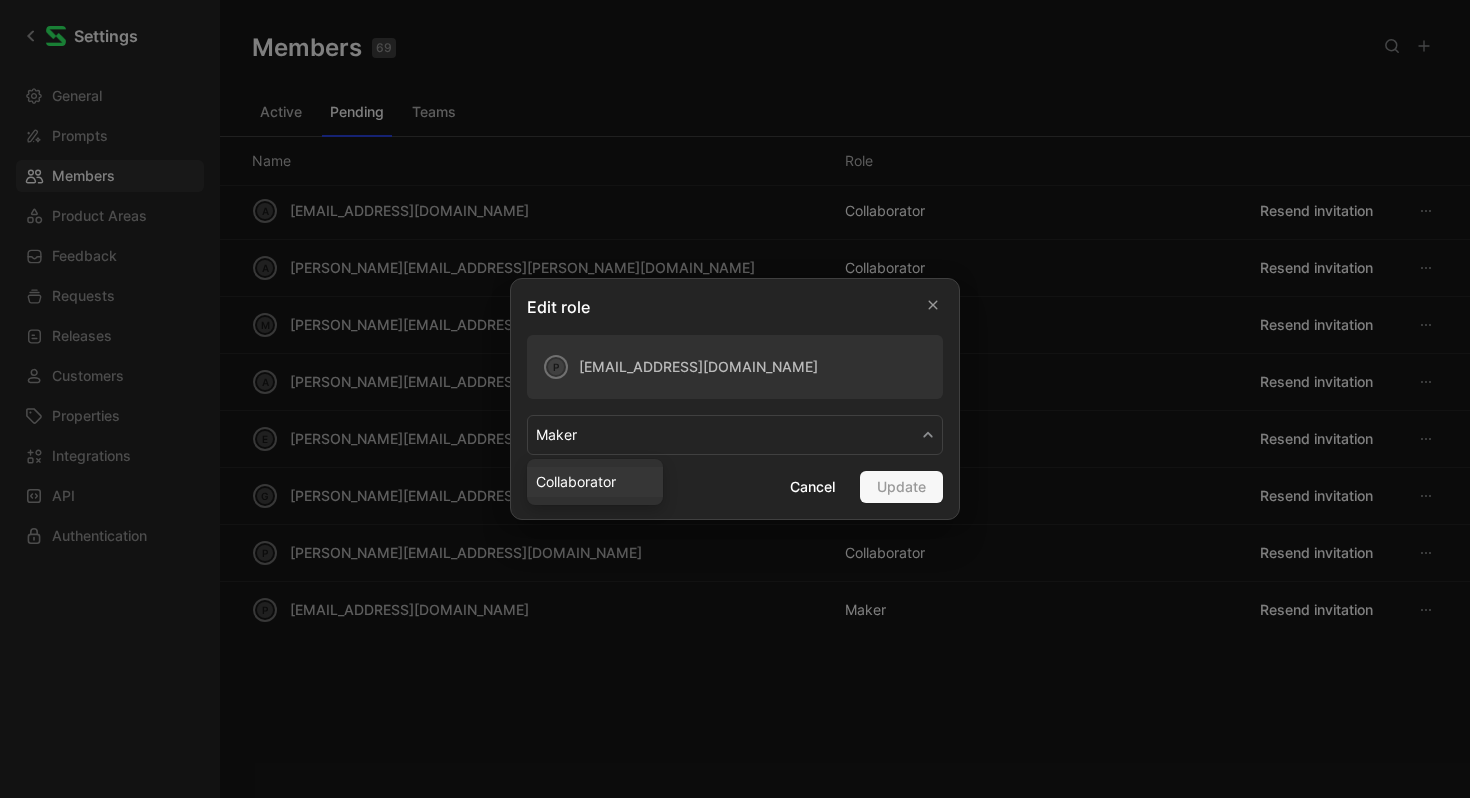 click on "COLLABORATOR" at bounding box center [595, 482] 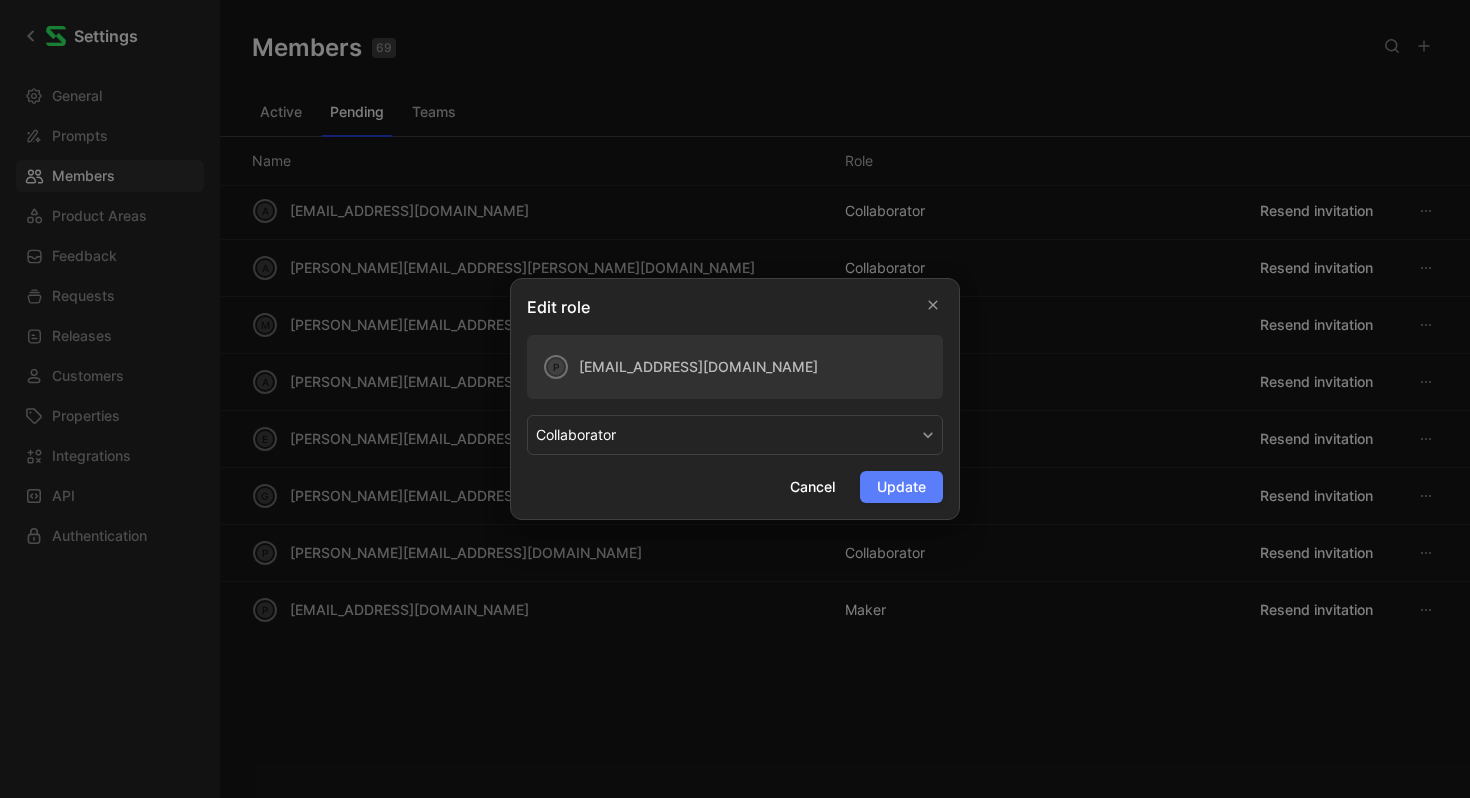 click on "Update" at bounding box center (901, 487) 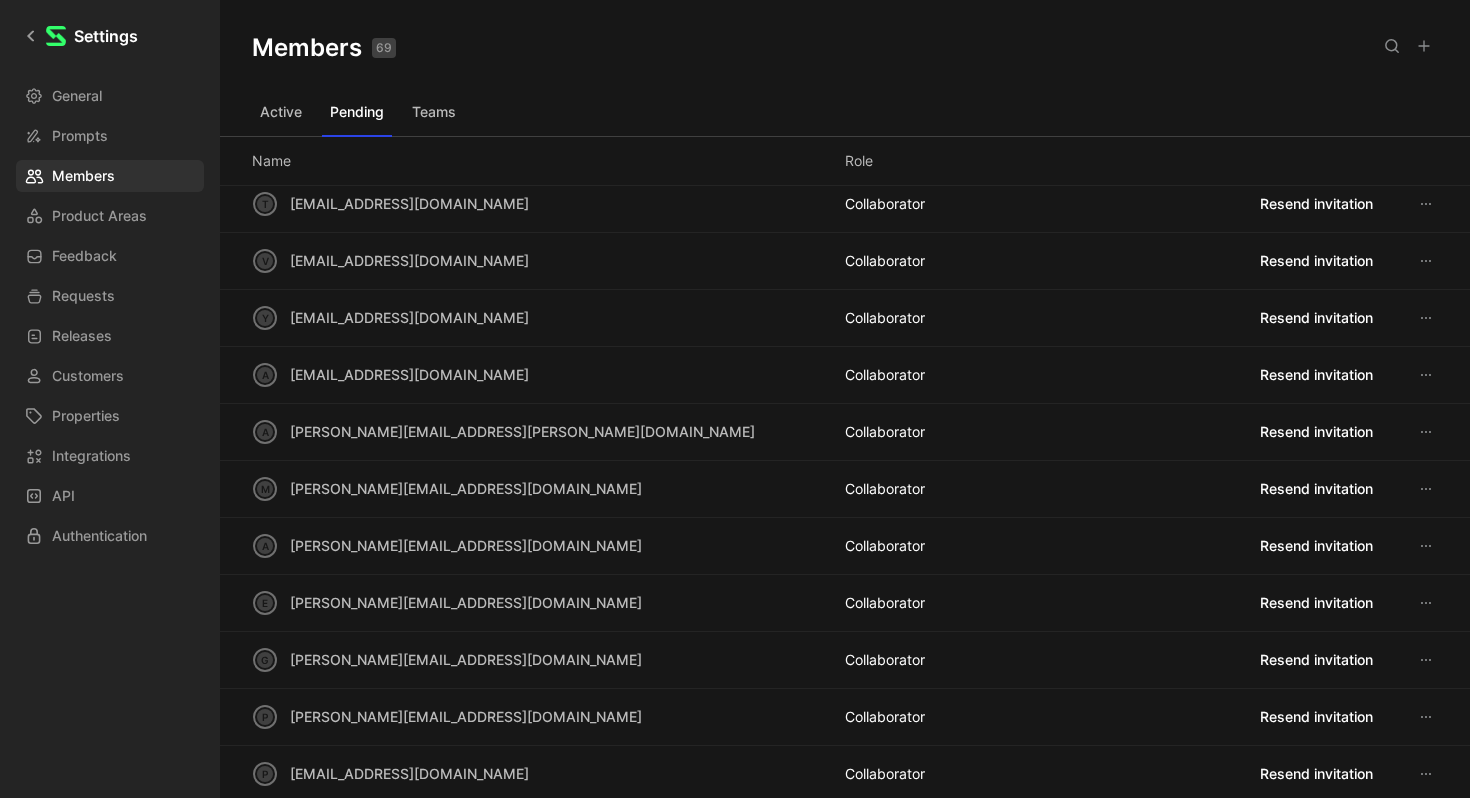 scroll, scrollTop: 0, scrollLeft: 0, axis: both 